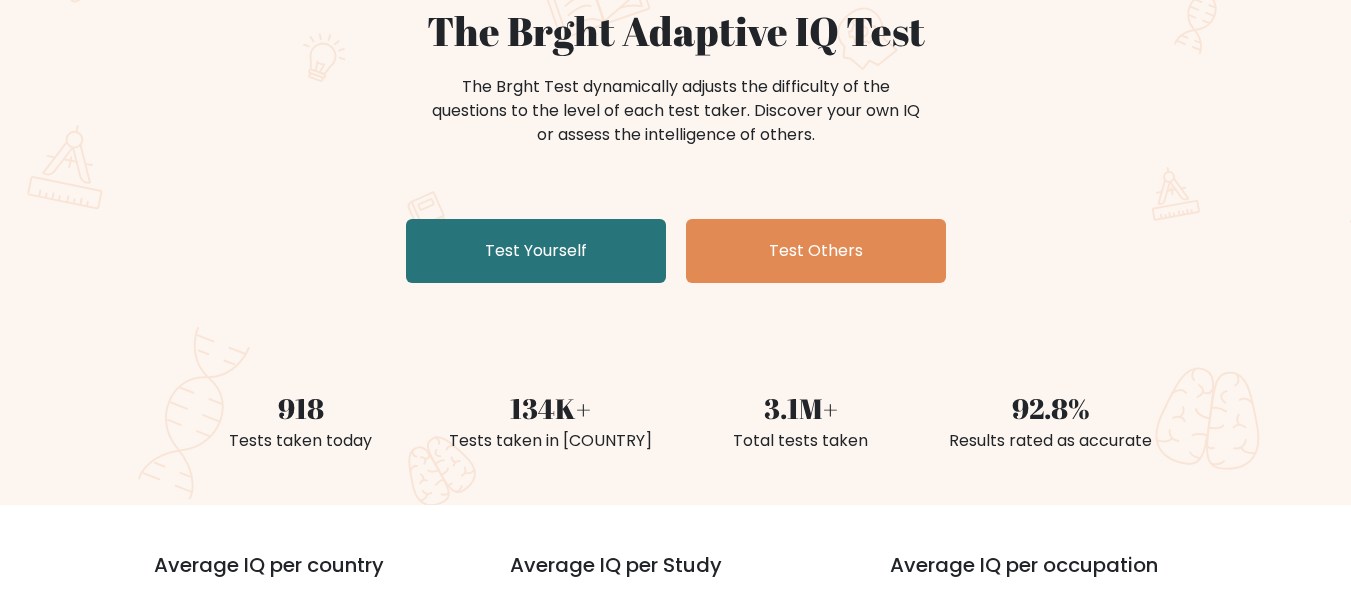 scroll, scrollTop: 200, scrollLeft: 0, axis: vertical 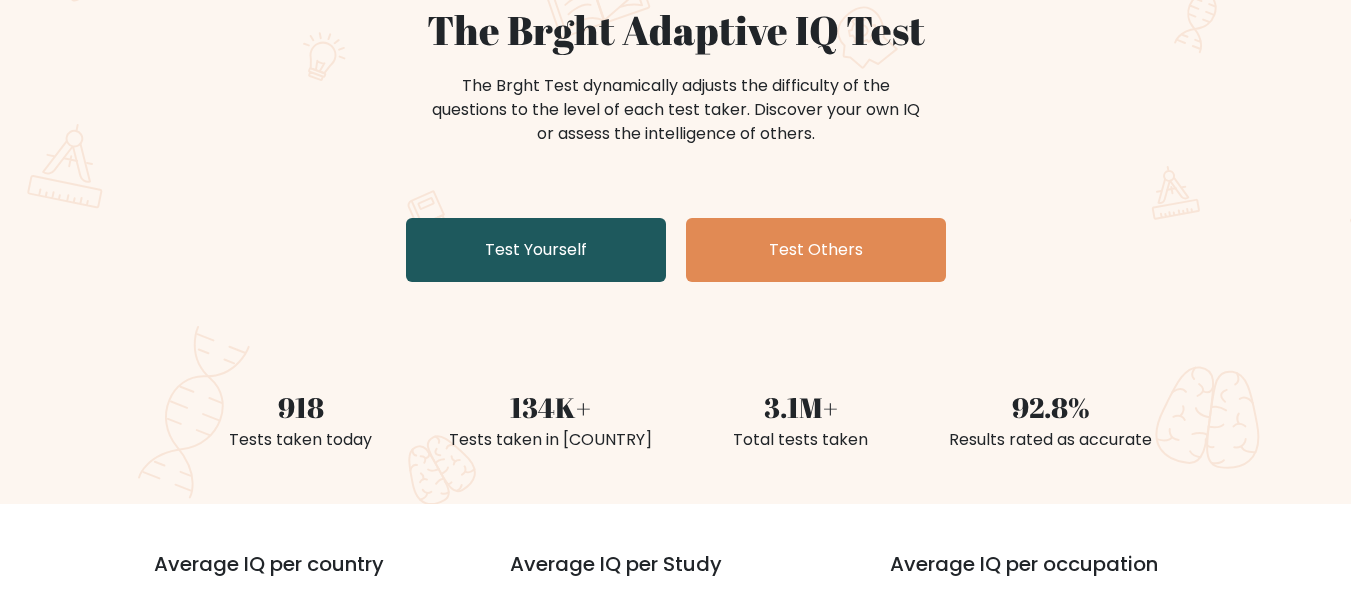 click on "Test Yourself" at bounding box center (536, 250) 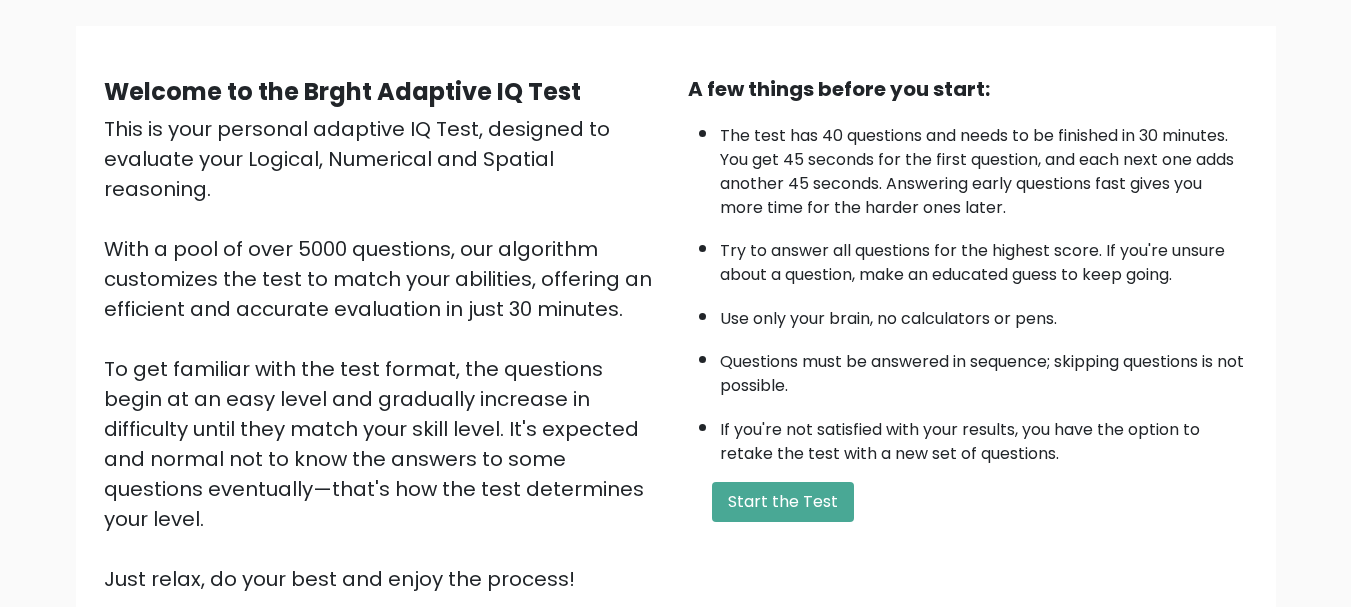 scroll, scrollTop: 309, scrollLeft: 0, axis: vertical 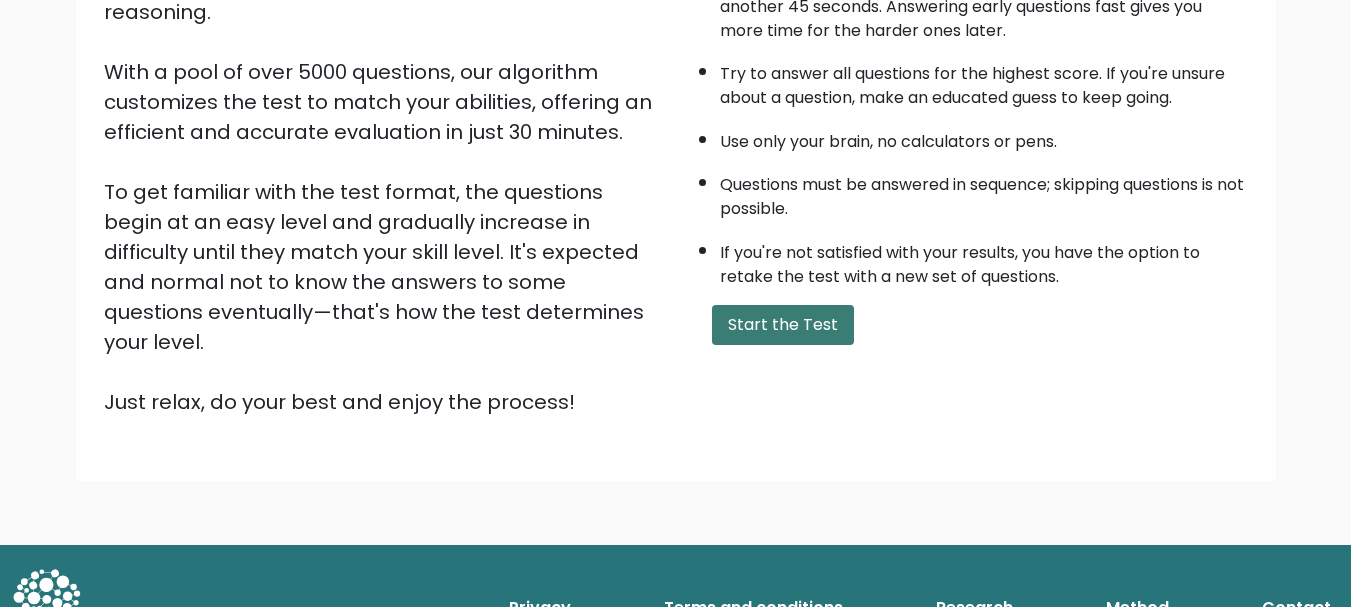 click on "Start the Test" at bounding box center (783, 325) 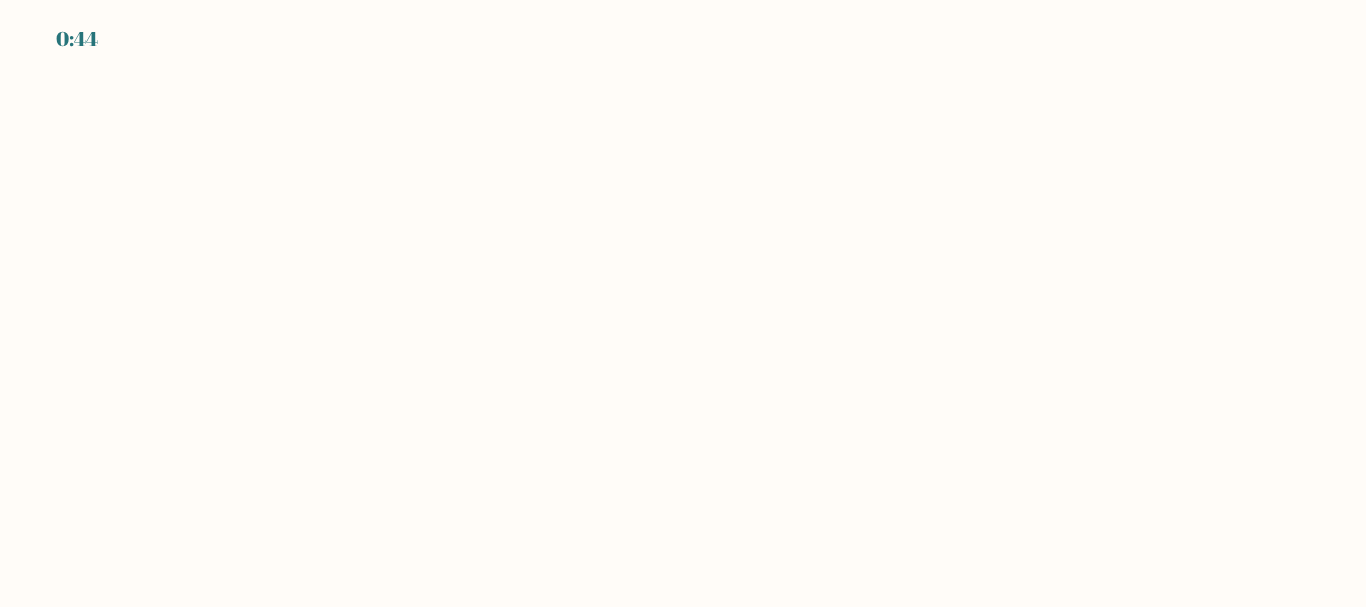 scroll, scrollTop: 0, scrollLeft: 0, axis: both 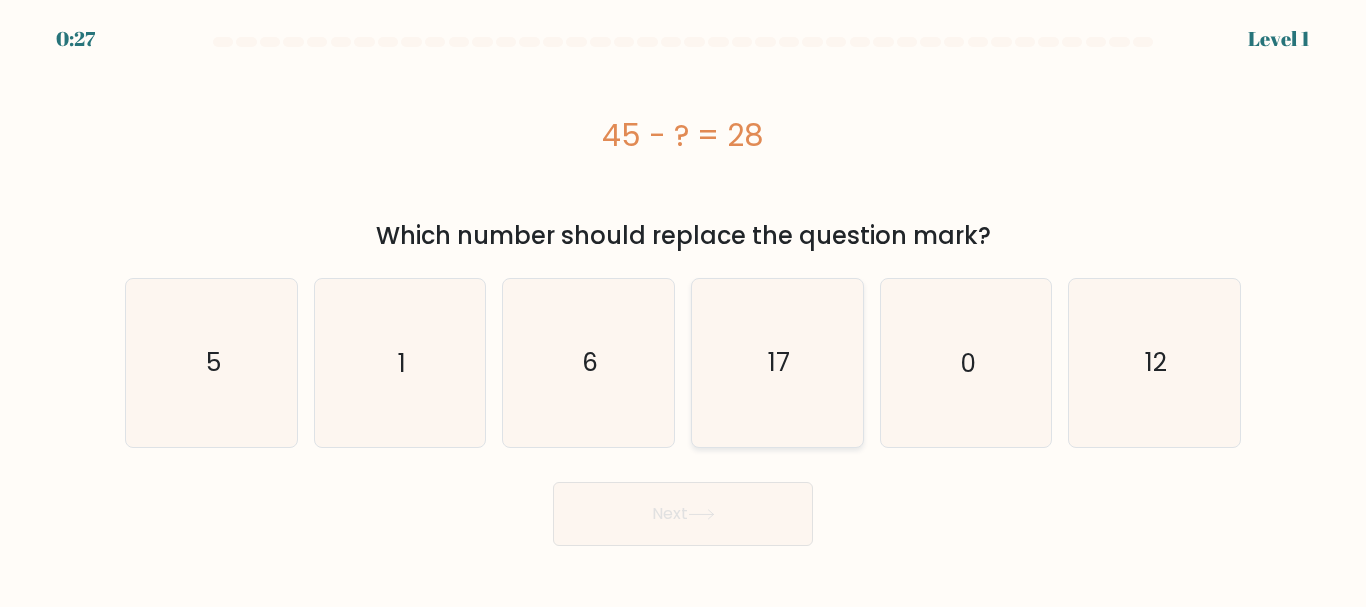 click on "17" 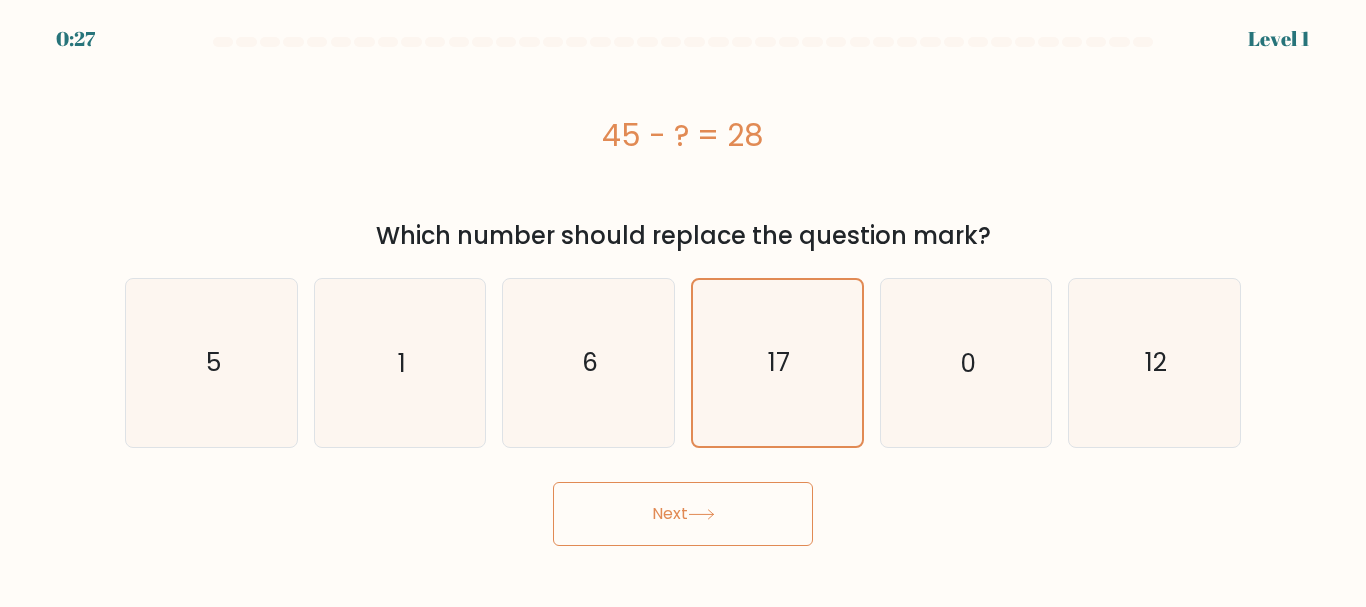 click on "Next" at bounding box center (683, 514) 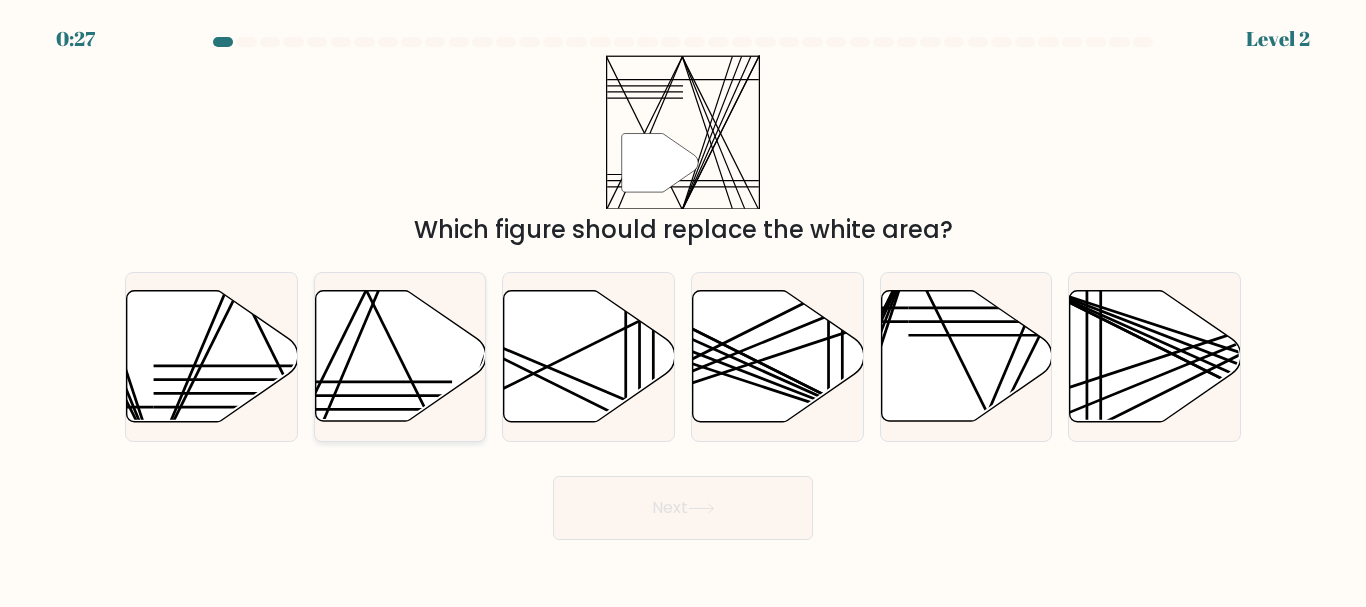 click 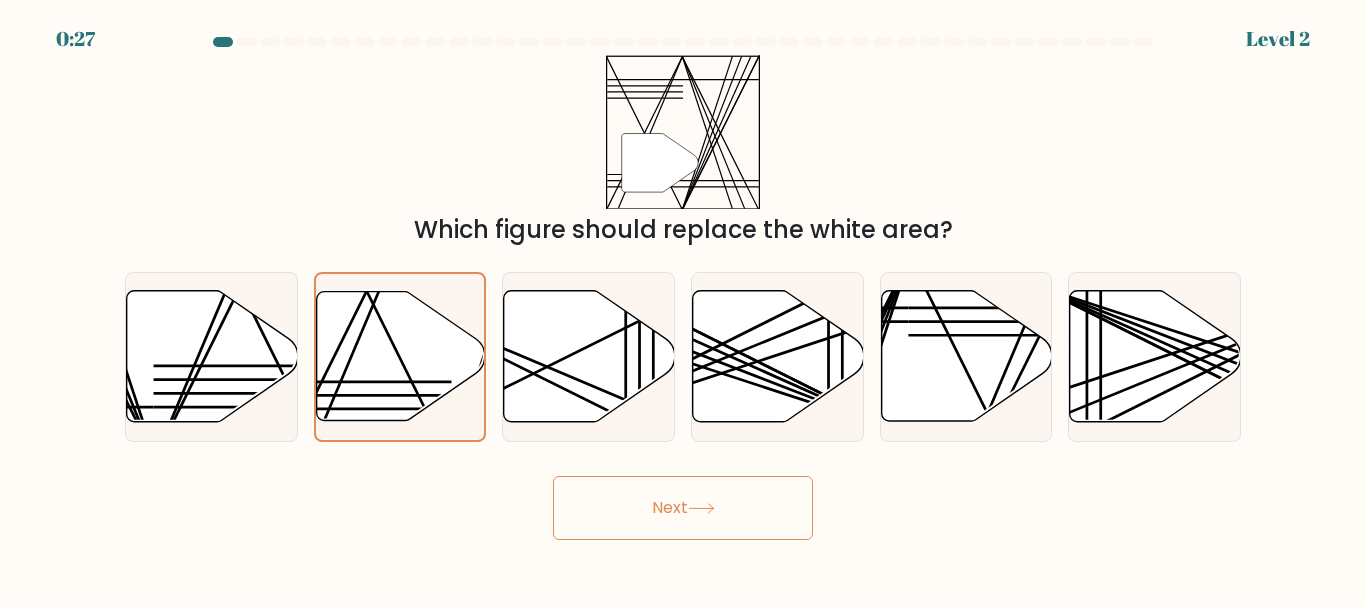 click on "Next" at bounding box center (683, 508) 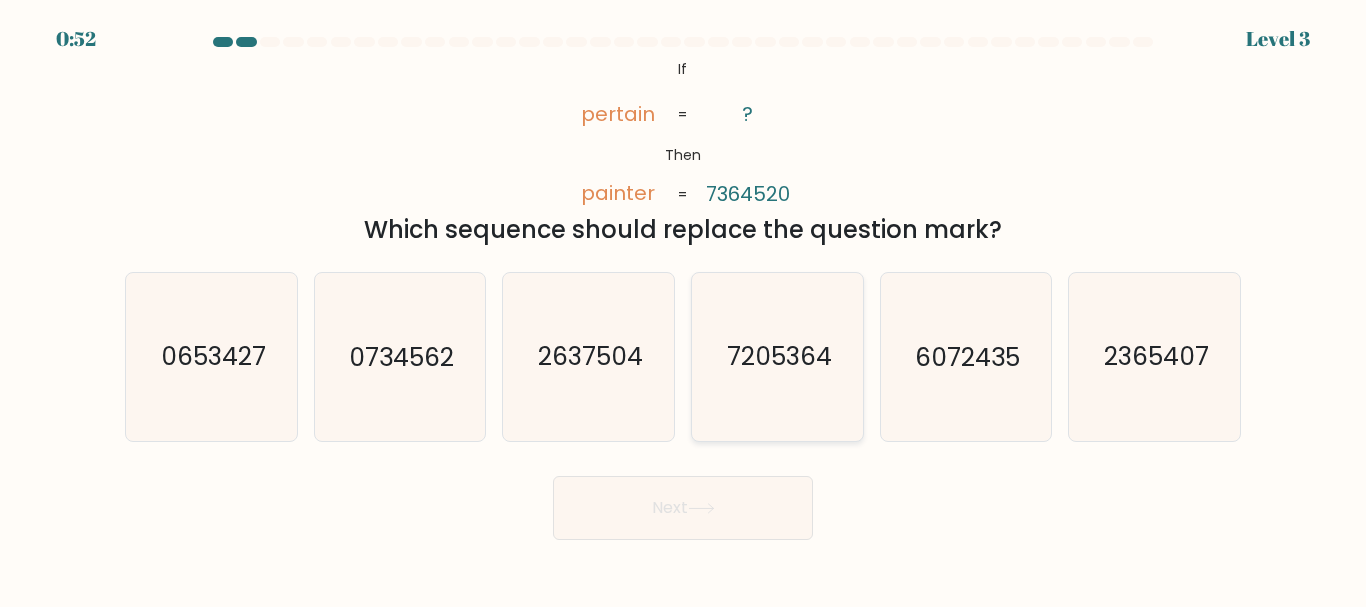 click on "7205364" 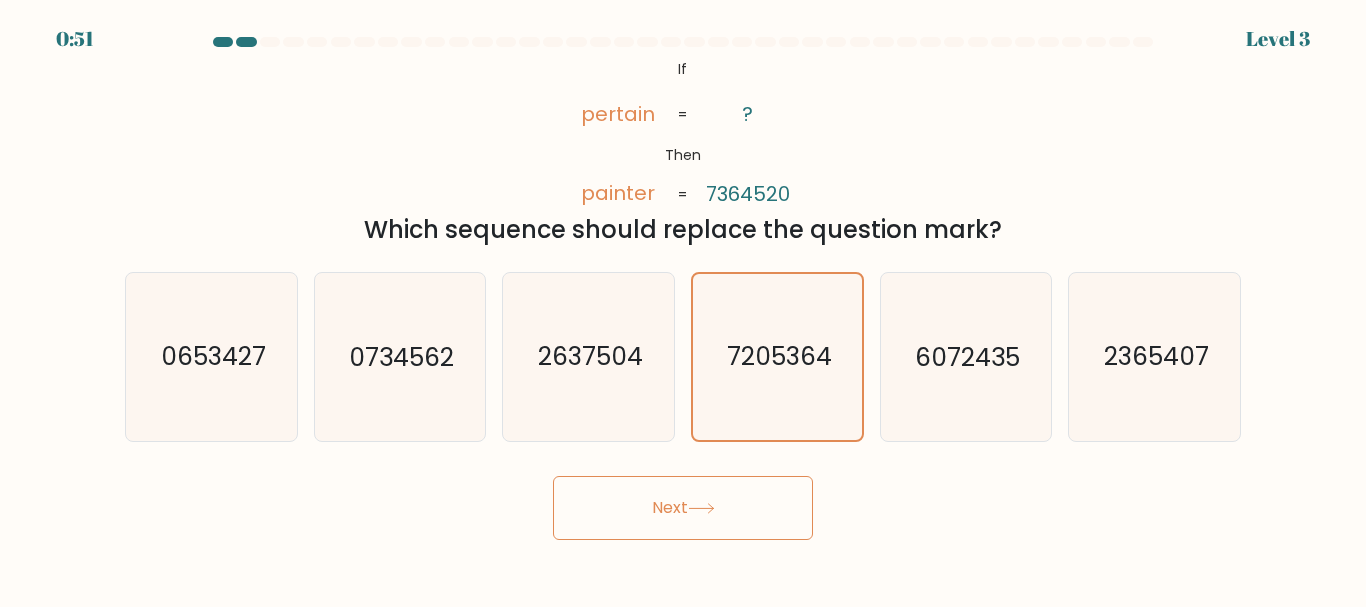 click on "Next" at bounding box center [683, 508] 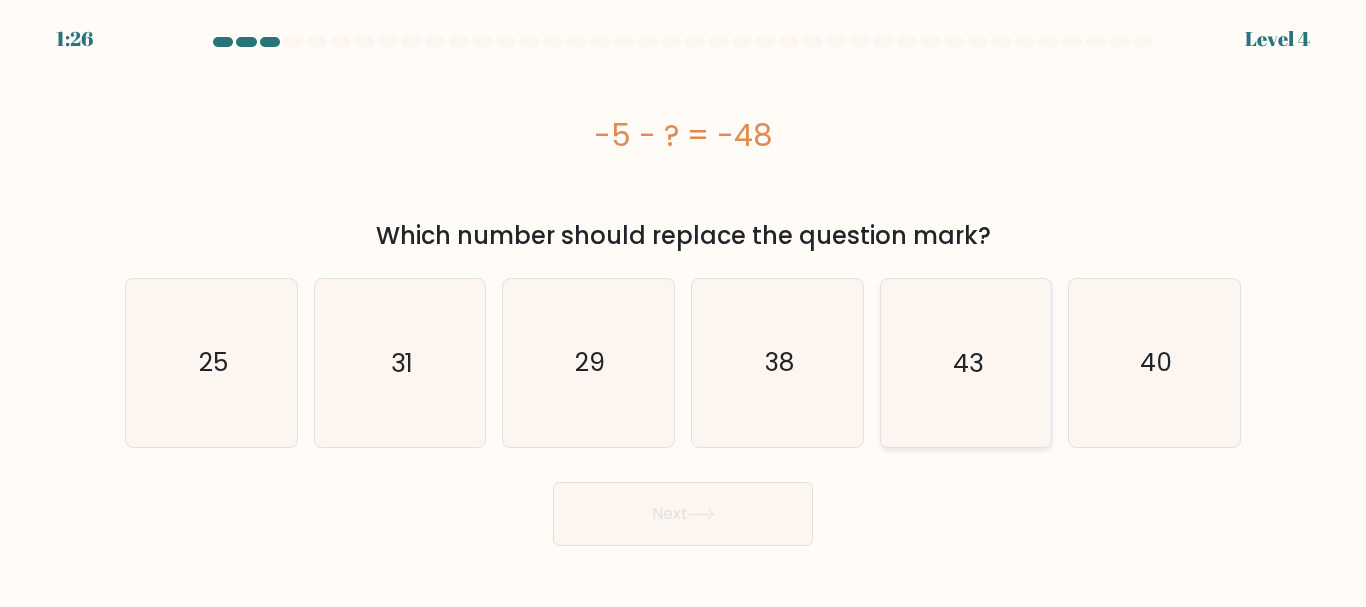 click on "43" 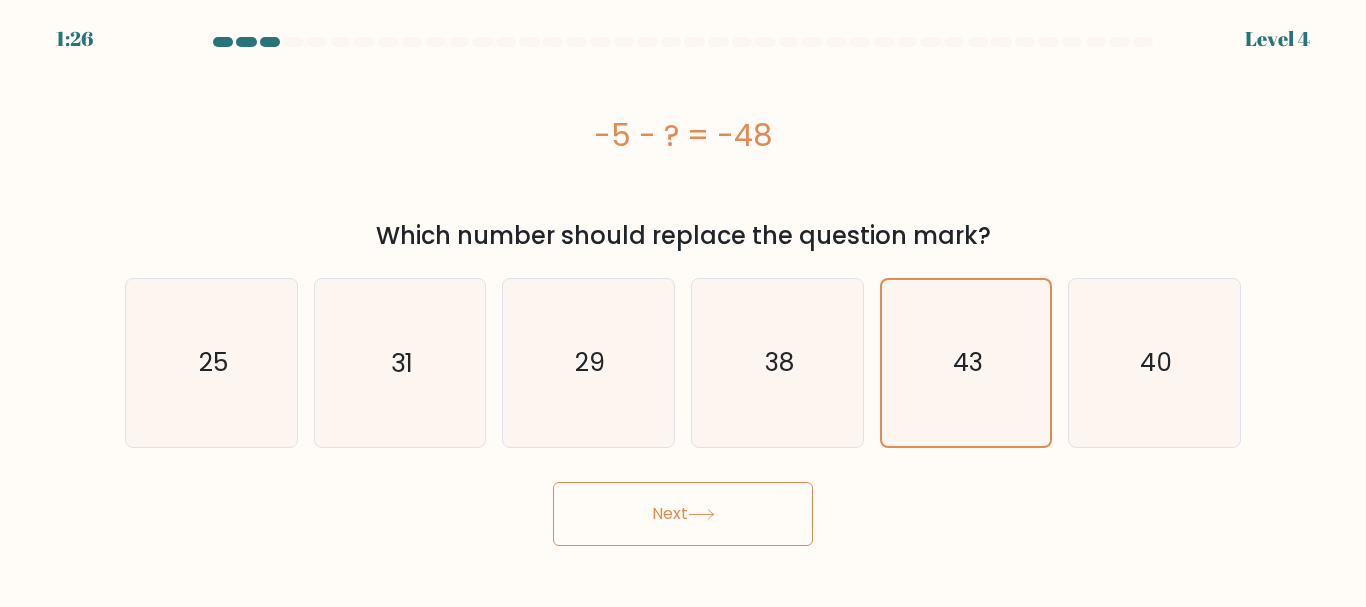 click on "Next" at bounding box center (683, 514) 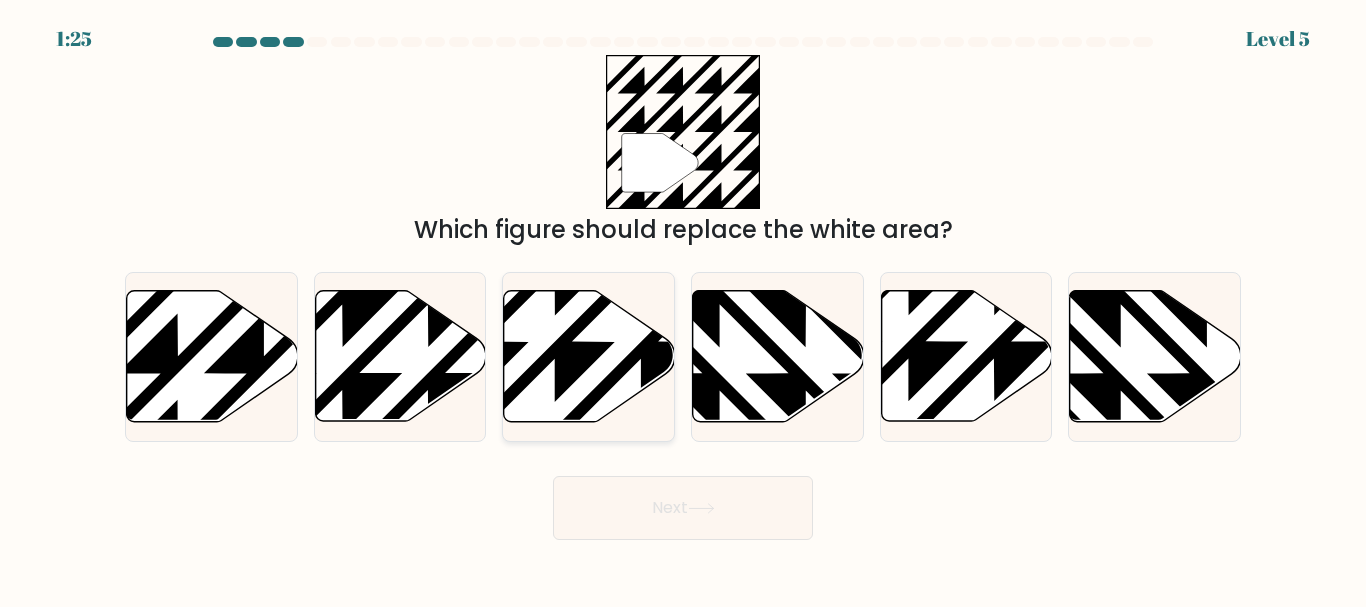 click 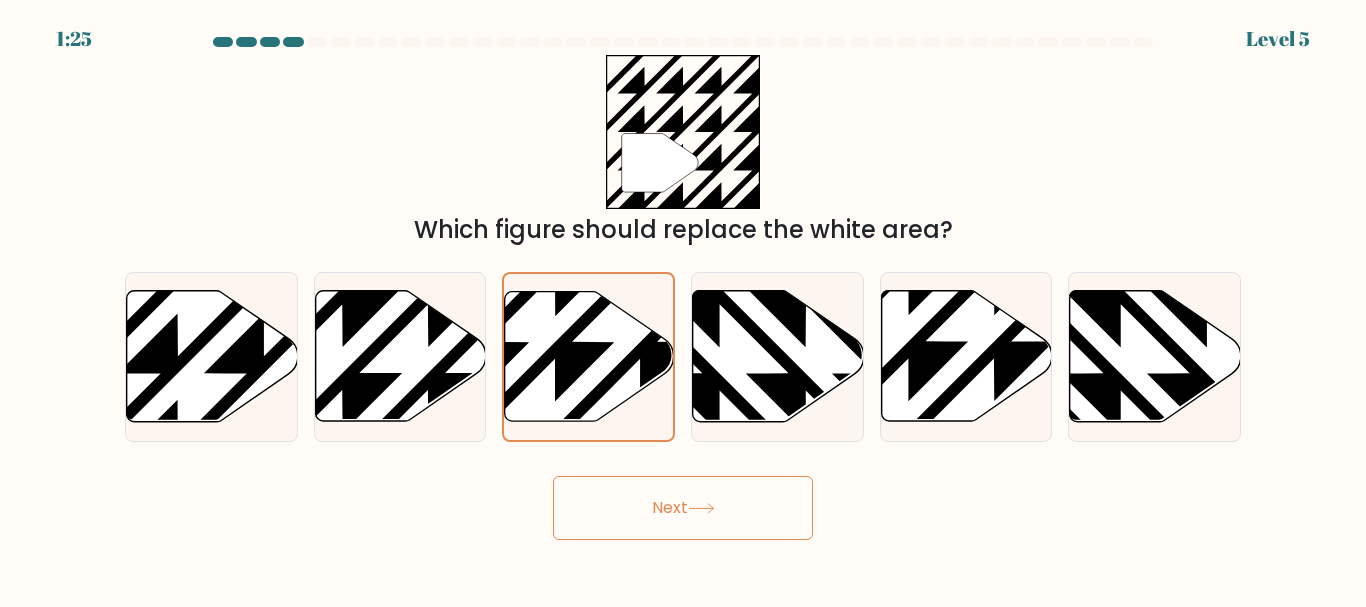 click on "Next" at bounding box center (683, 508) 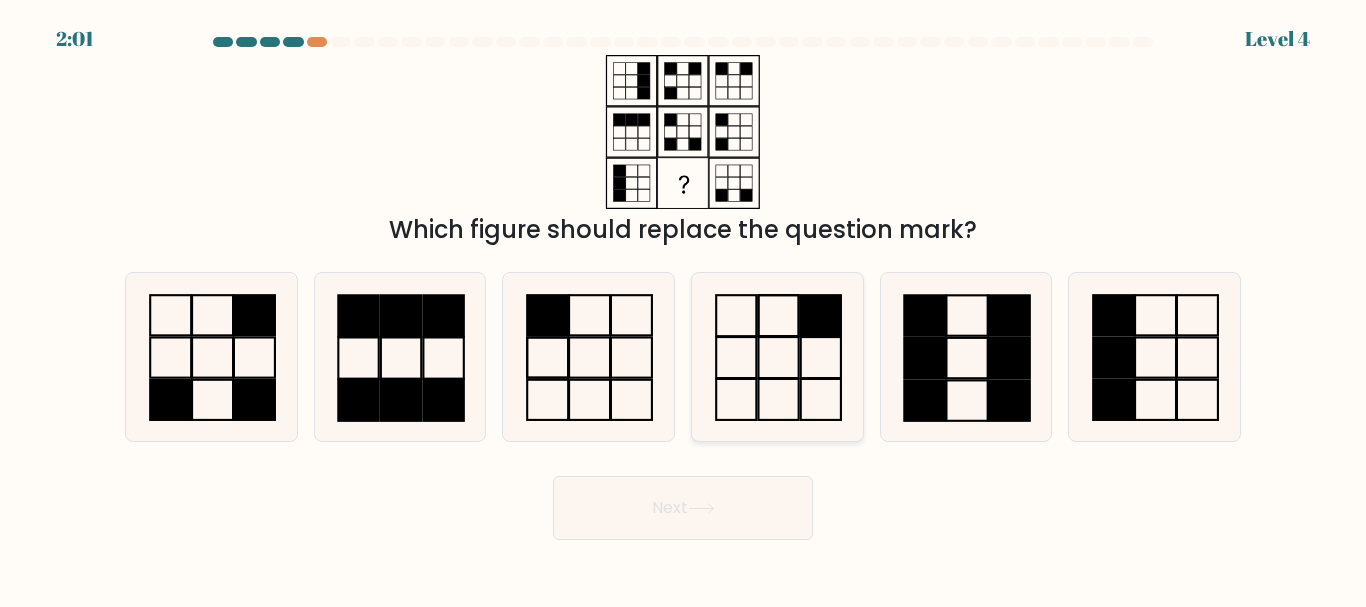 click 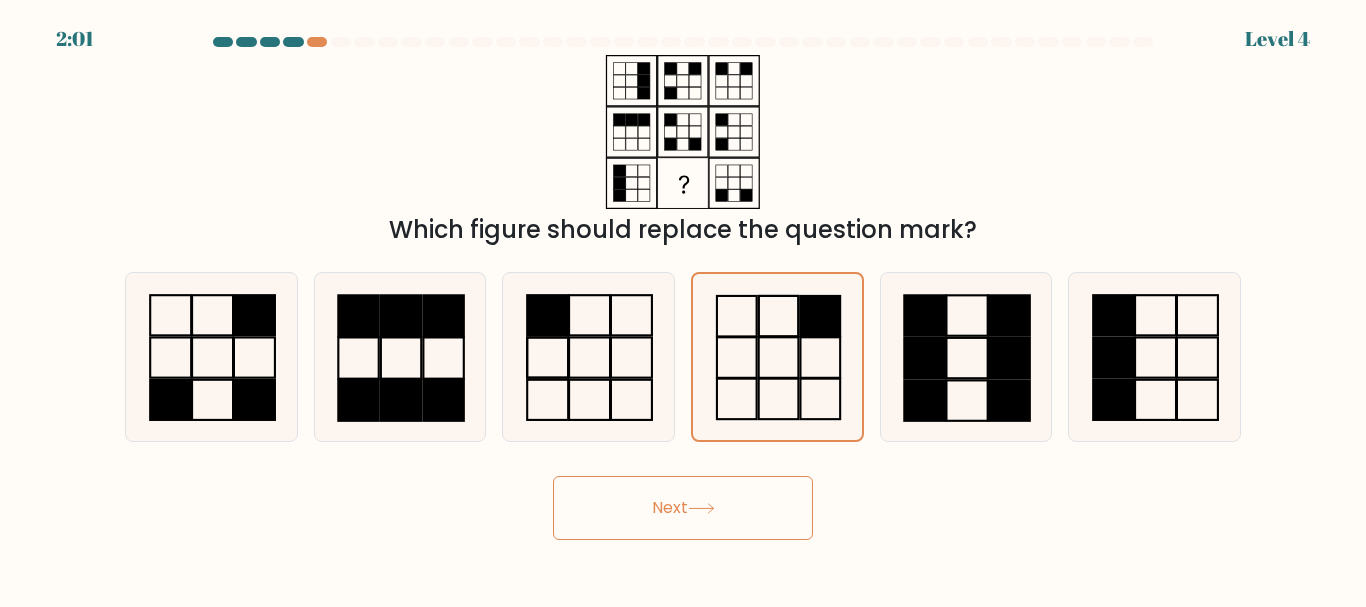 drag, startPoint x: 776, startPoint y: 516, endPoint x: 878, endPoint y: 519, distance: 102.044106 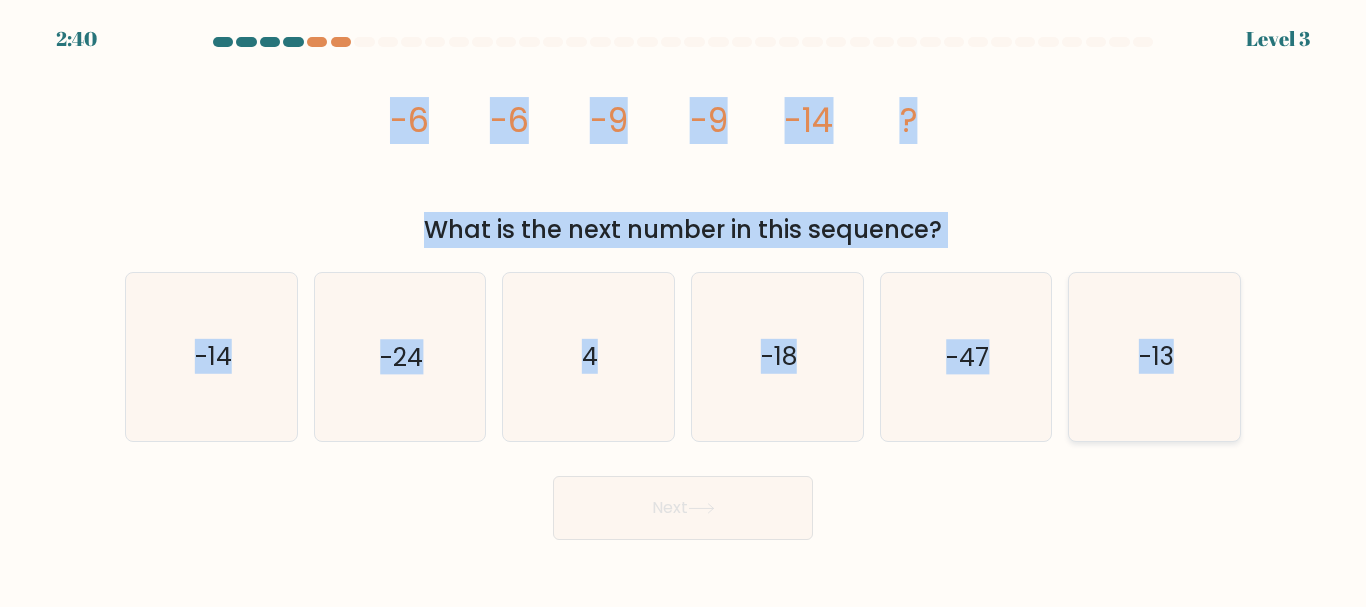 drag, startPoint x: 358, startPoint y: 119, endPoint x: 1171, endPoint y: 376, distance: 852.6535 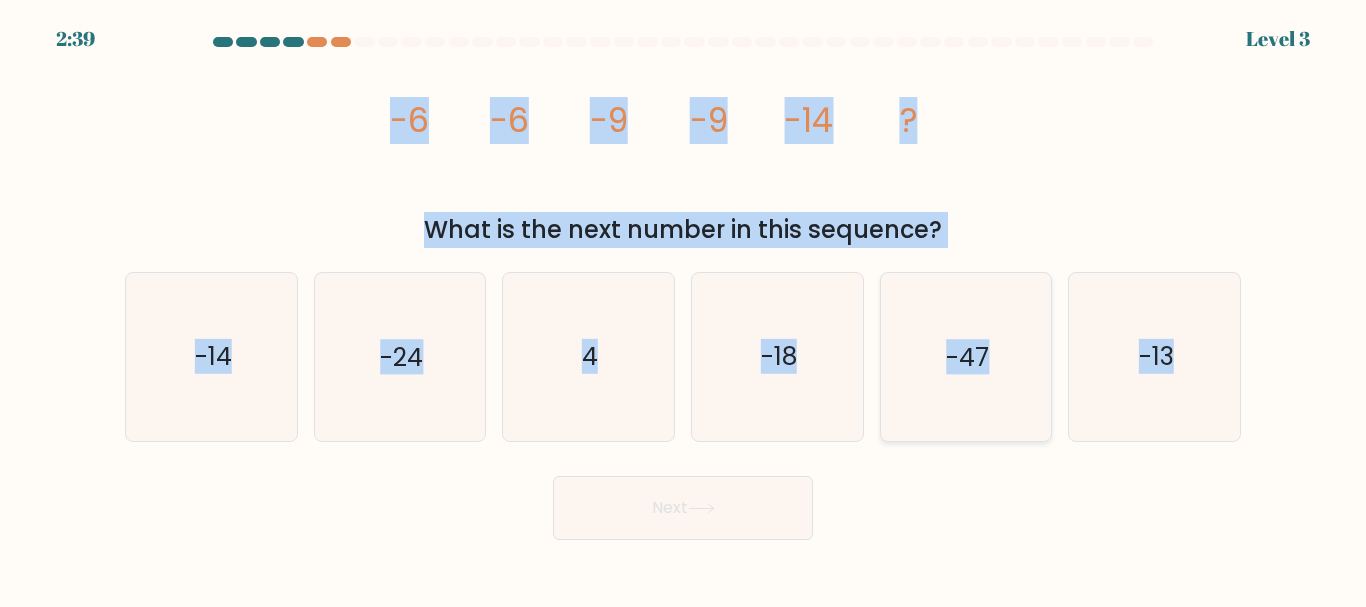 copy on "-6
-6
-9
-9
-14
?
What is the next number in this sequence?
a.
-14
b.
-24
c.
4
d.
-18
e.
-47
f.
-13" 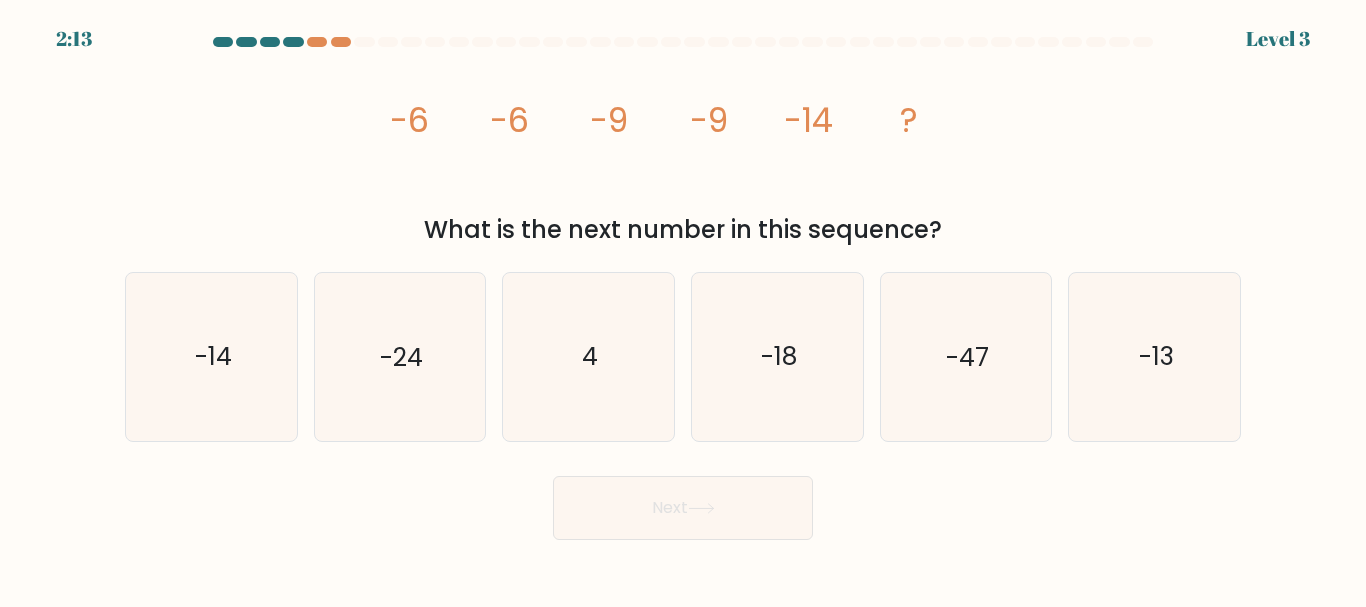 click on "Next" at bounding box center [683, 503] 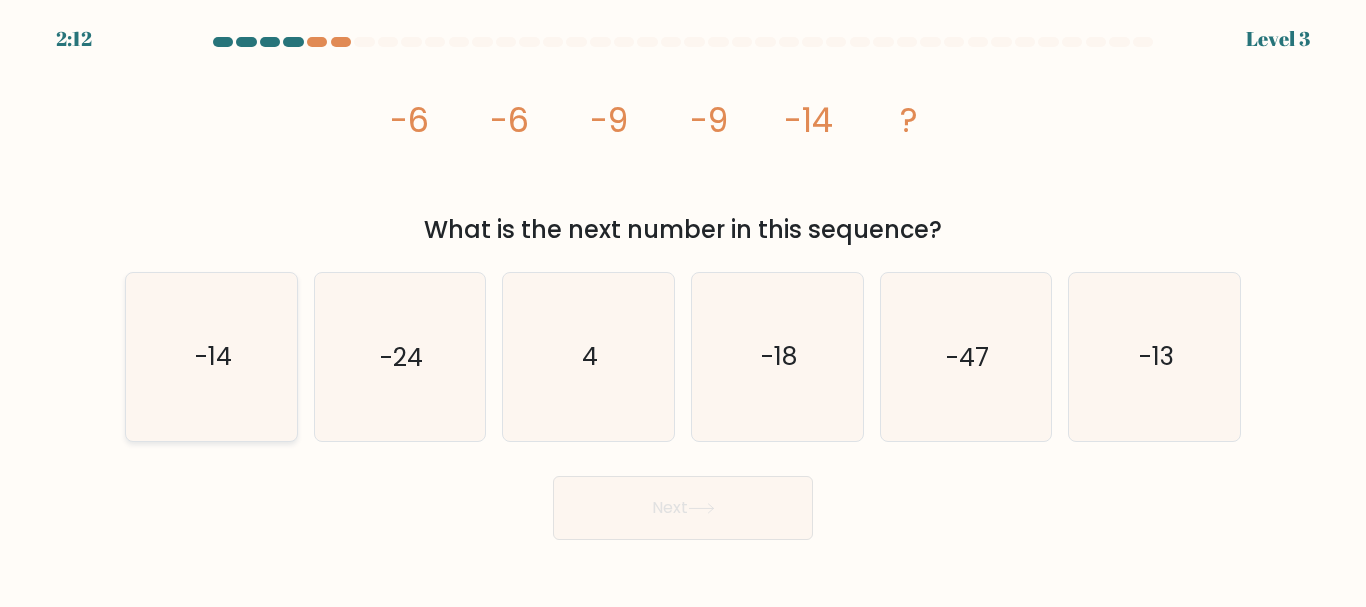 click on "-14" 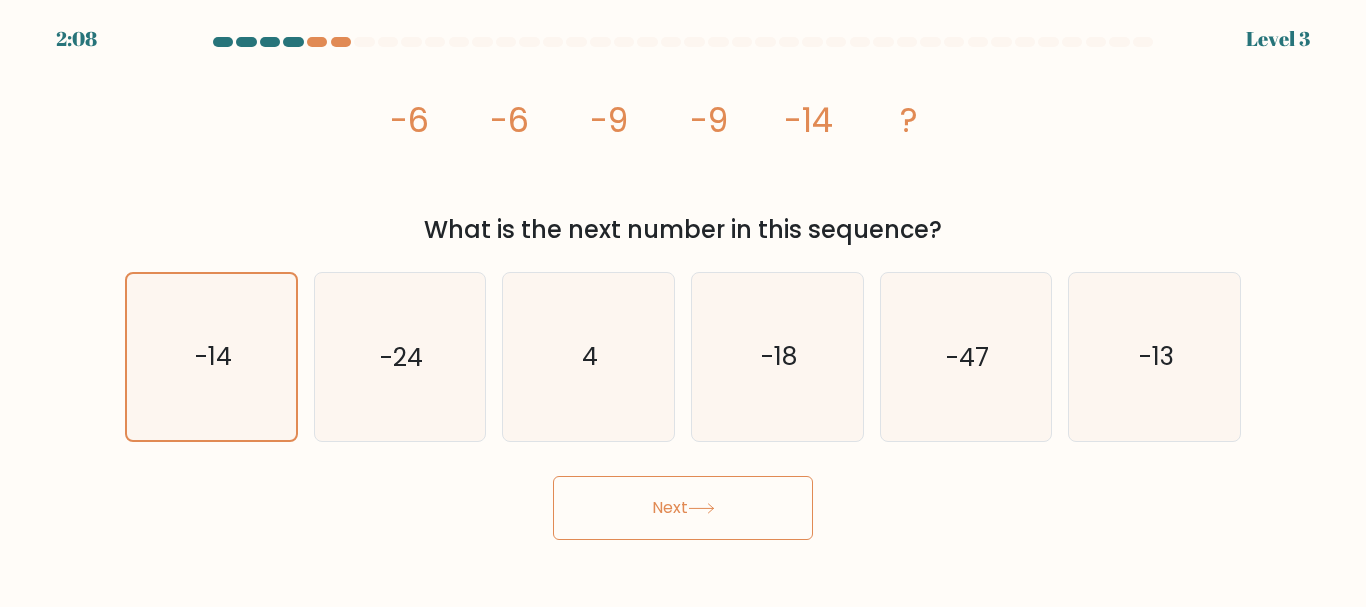 drag, startPoint x: 665, startPoint y: 526, endPoint x: 779, endPoint y: 504, distance: 116.1034 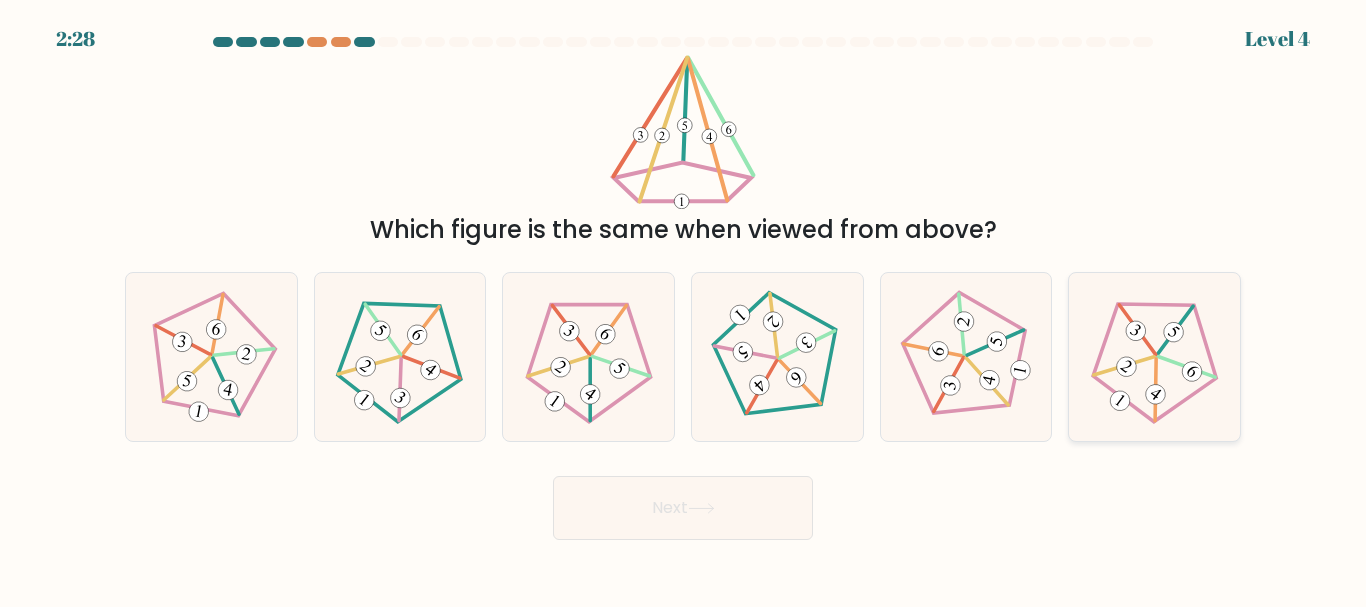 click 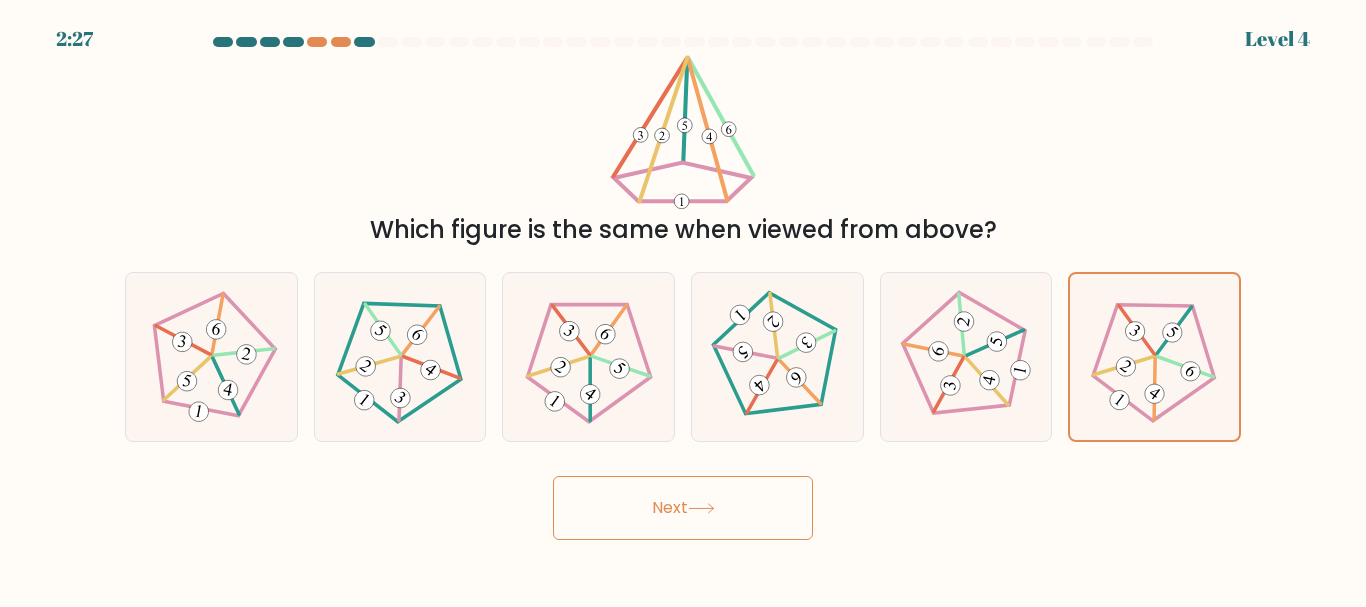 click on "Next" at bounding box center (683, 508) 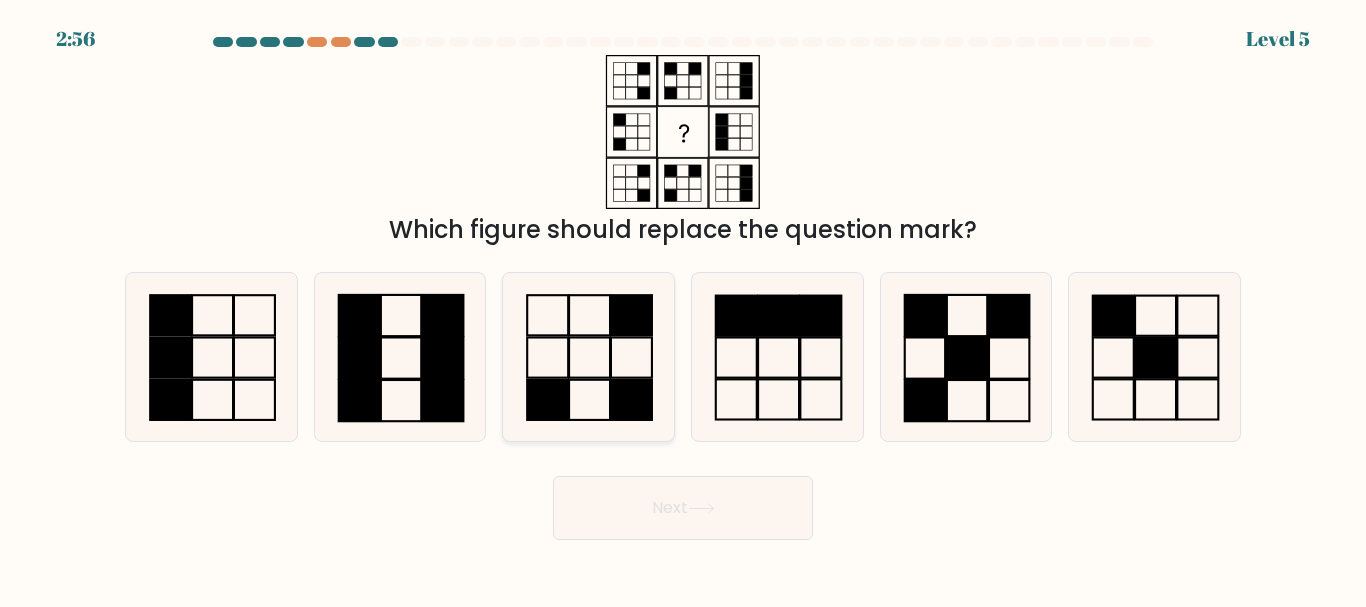 click 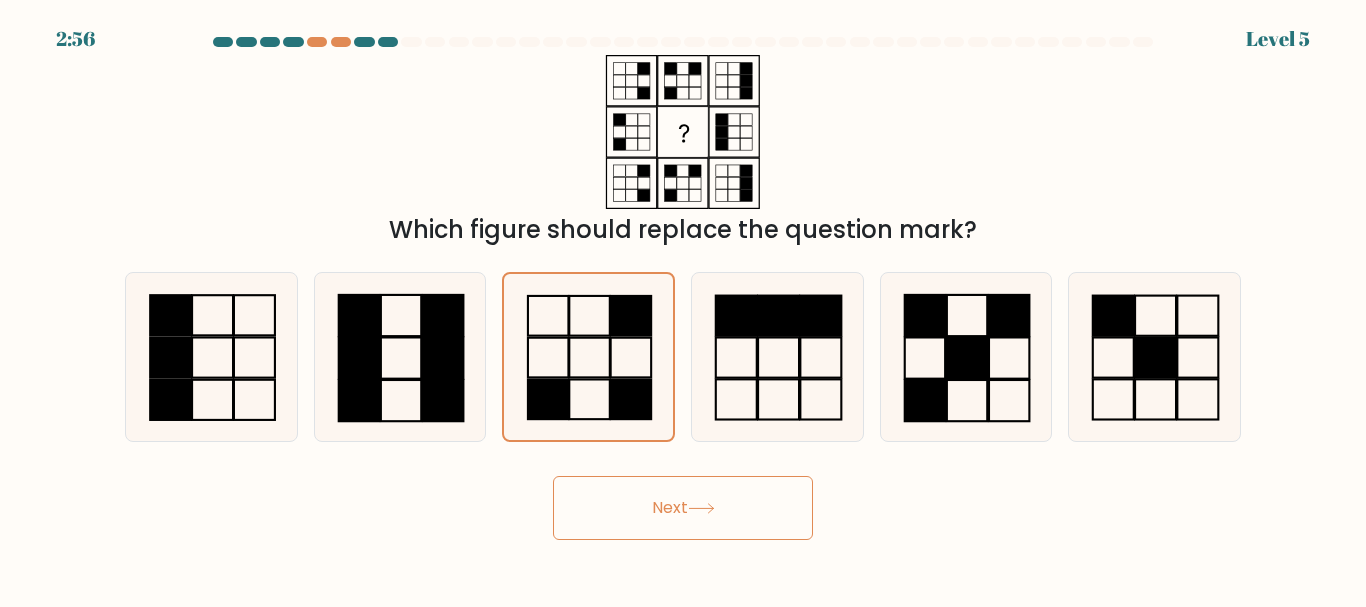 drag, startPoint x: 692, startPoint y: 517, endPoint x: 942, endPoint y: 473, distance: 253.84247 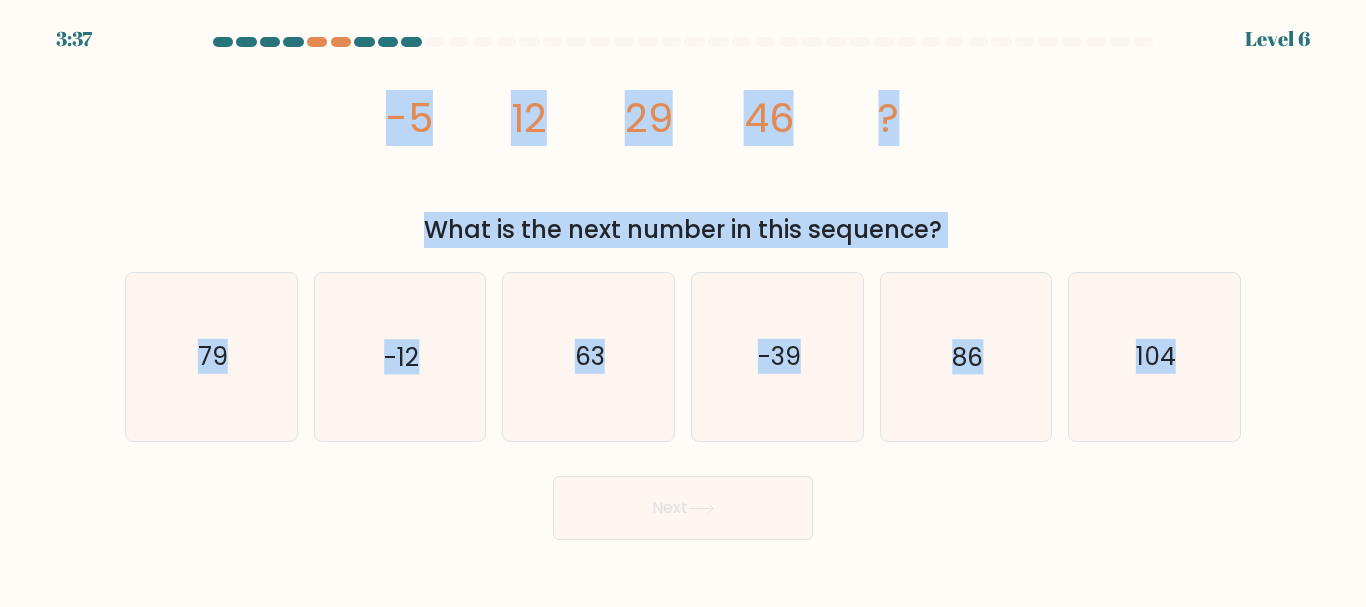drag, startPoint x: 347, startPoint y: 121, endPoint x: 889, endPoint y: 257, distance: 558.8023 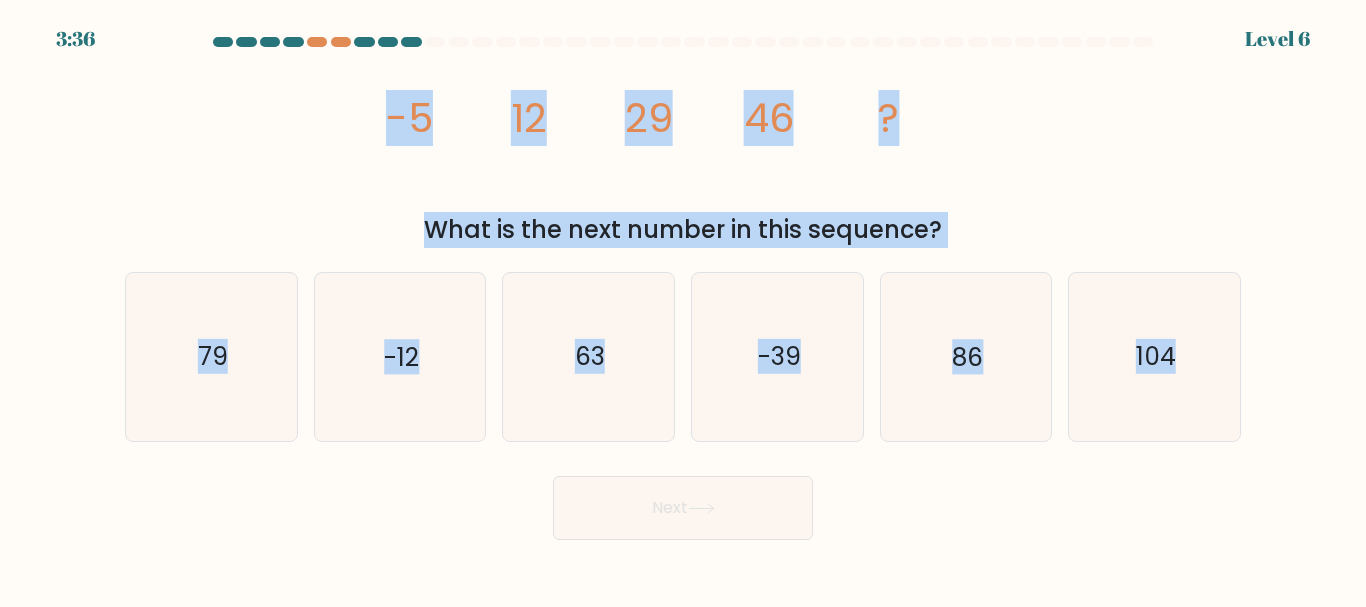copy on "-5
12
29
46
?
What is the next number in this sequence?
a.
79
b.
-12
c.
63
d.
-39
e.
86
f.
104" 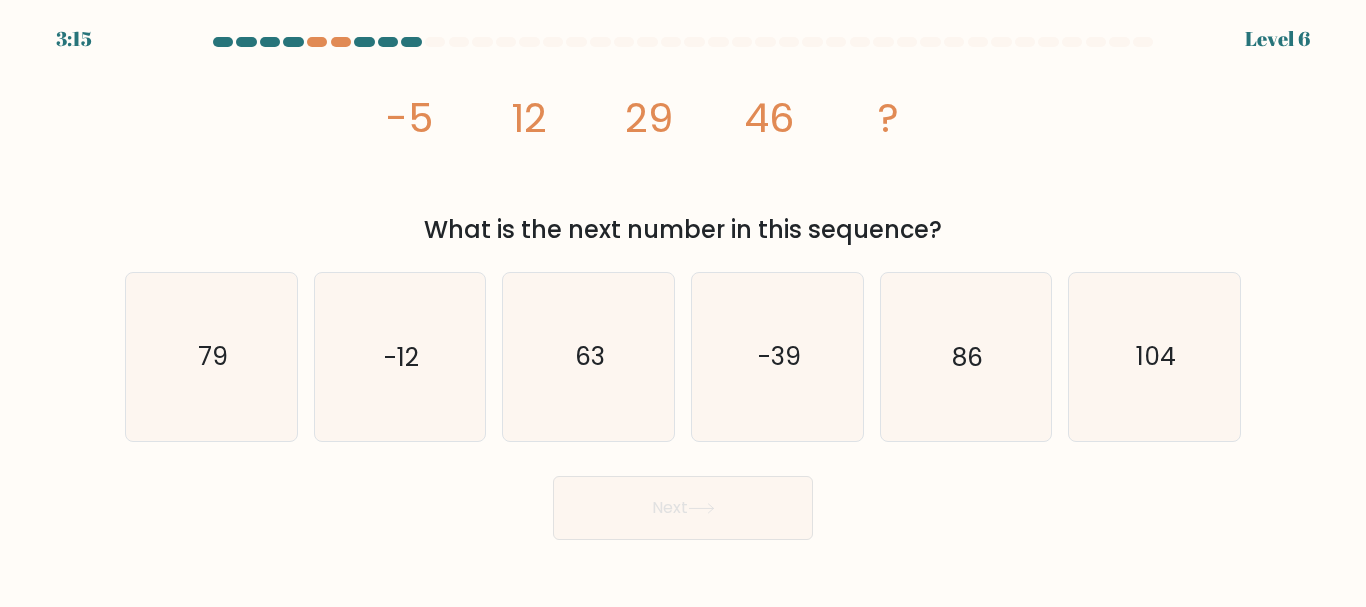 click on "Next" at bounding box center (683, 503) 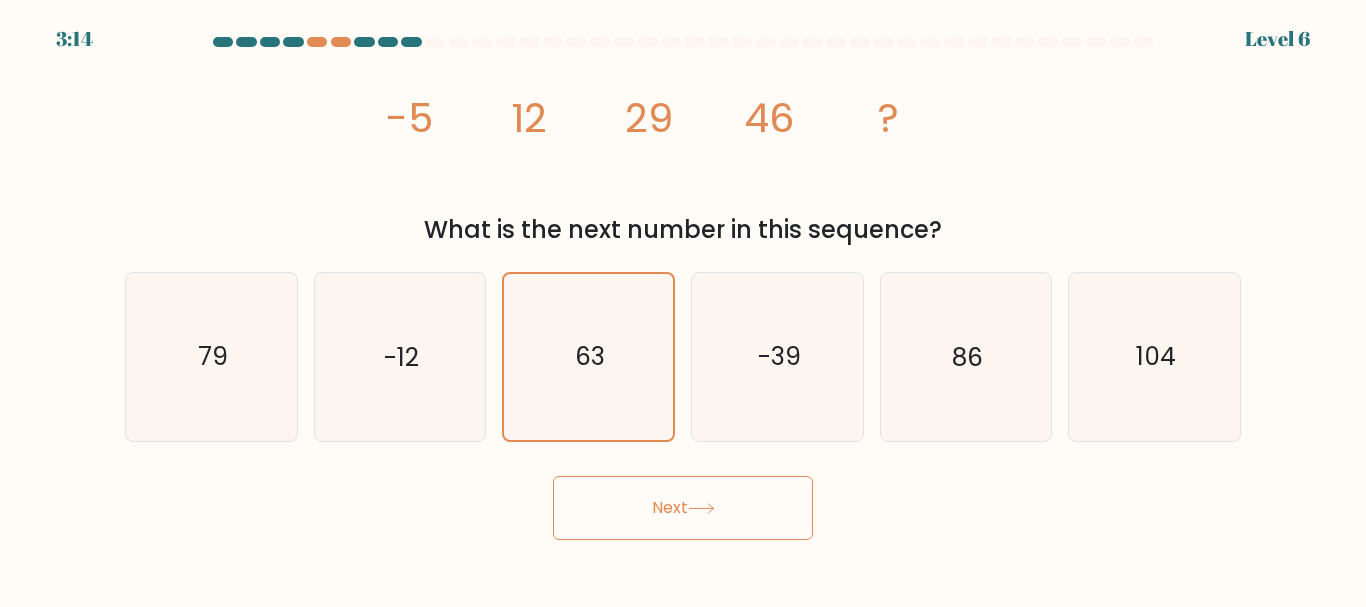 drag, startPoint x: 689, startPoint y: 498, endPoint x: 971, endPoint y: 530, distance: 283.80978 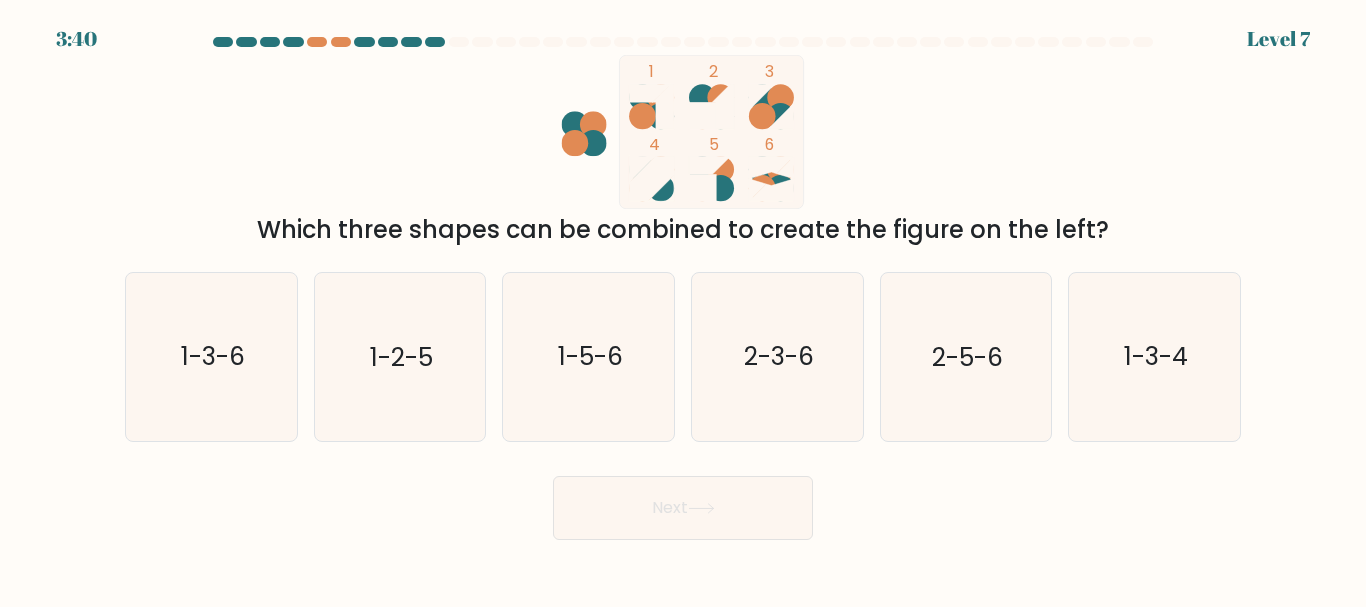 drag, startPoint x: 418, startPoint y: 391, endPoint x: 684, endPoint y: 510, distance: 291.4052 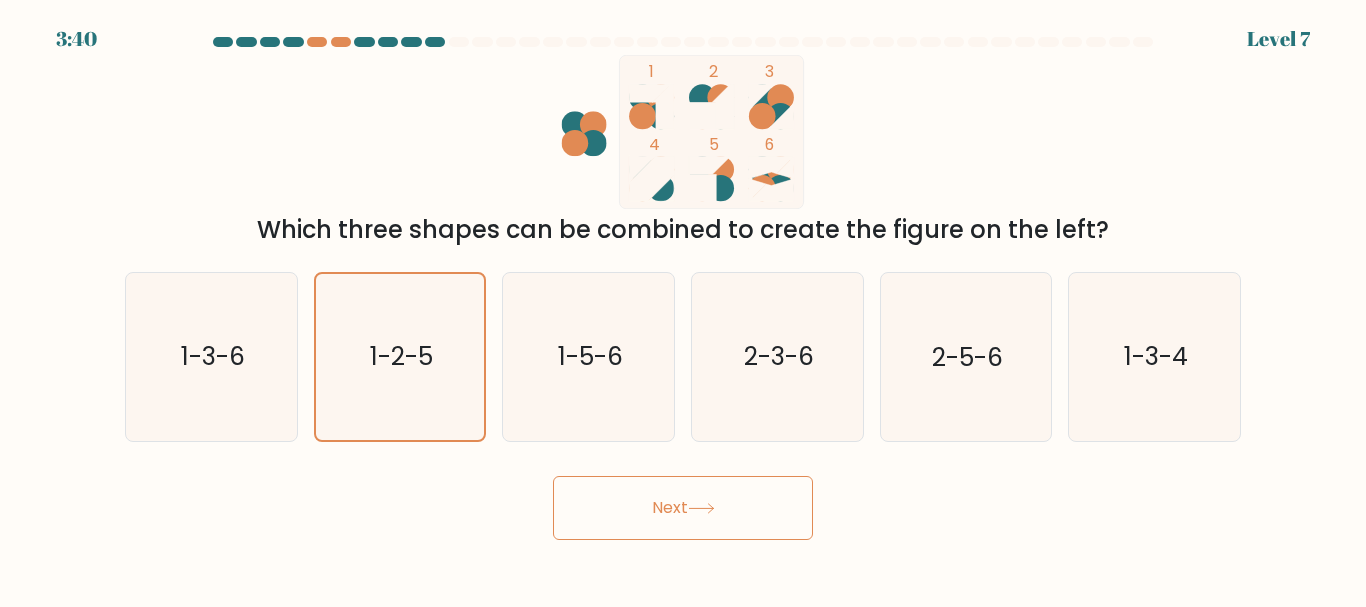 click on "Next" at bounding box center [683, 508] 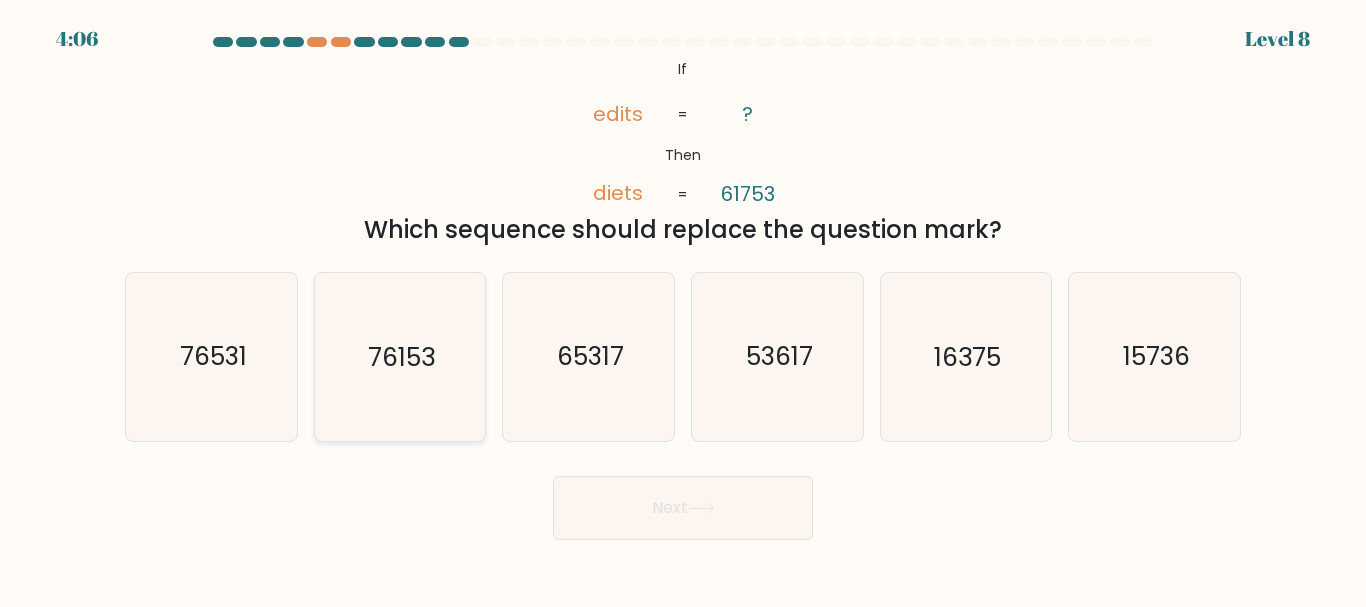 click on "76153" 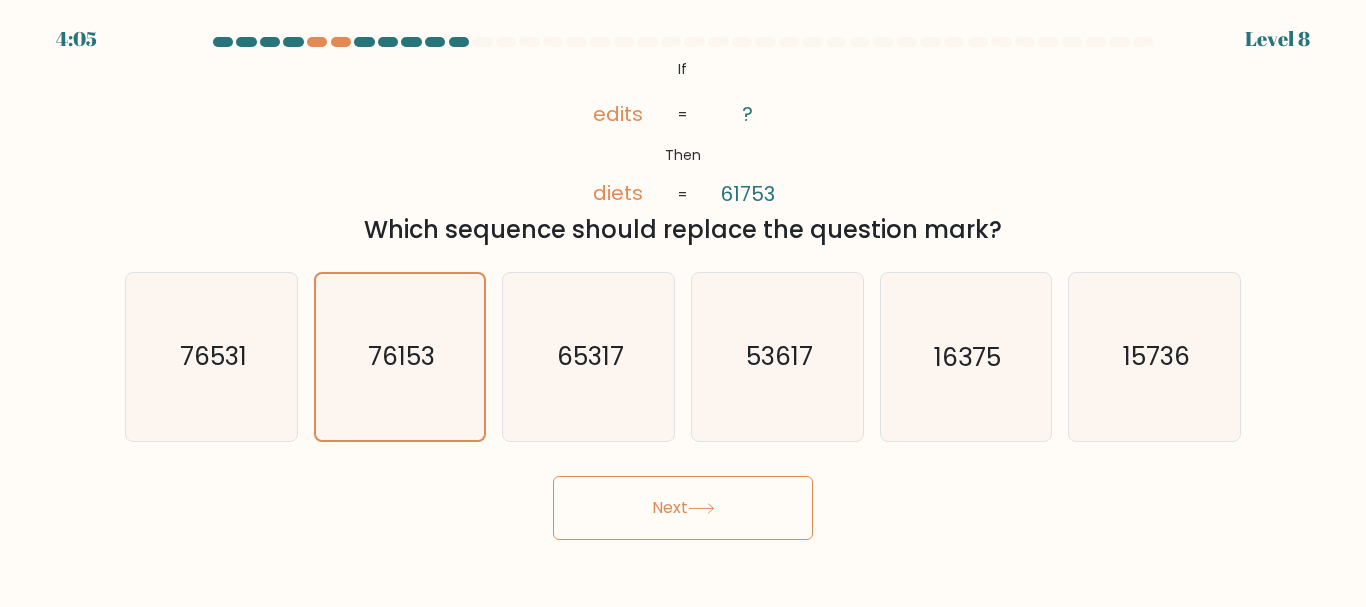 click on "Next" at bounding box center [683, 508] 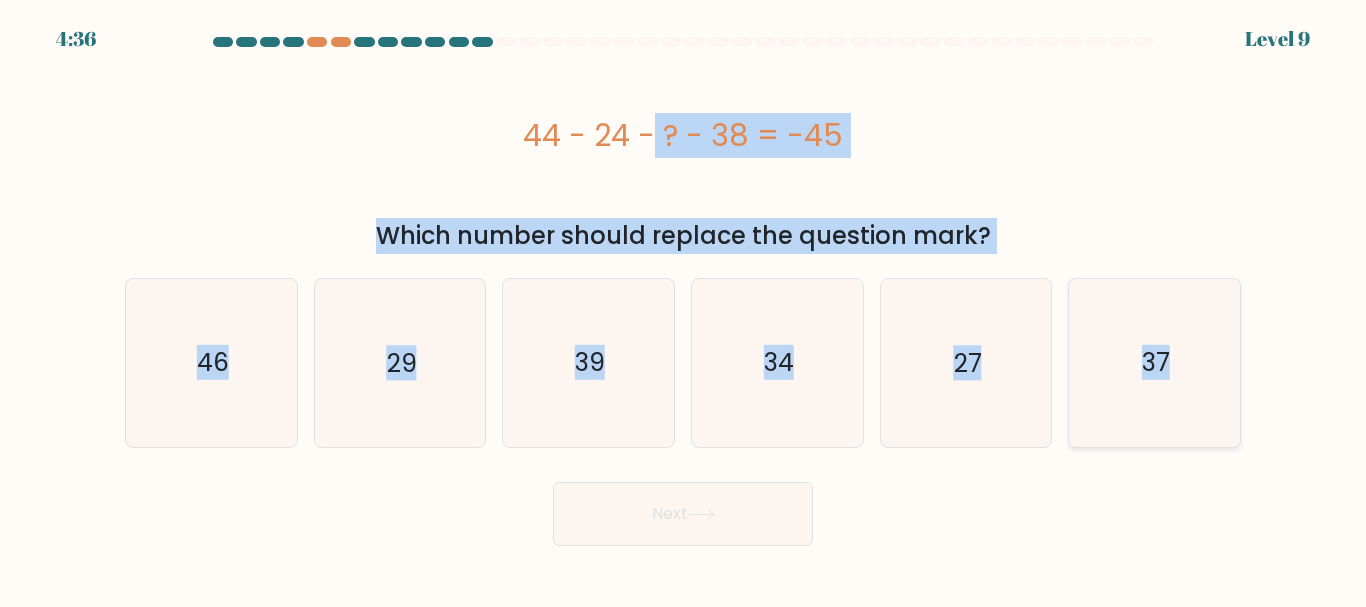 drag, startPoint x: 466, startPoint y: 114, endPoint x: 1204, endPoint y: 419, distance: 798.5418 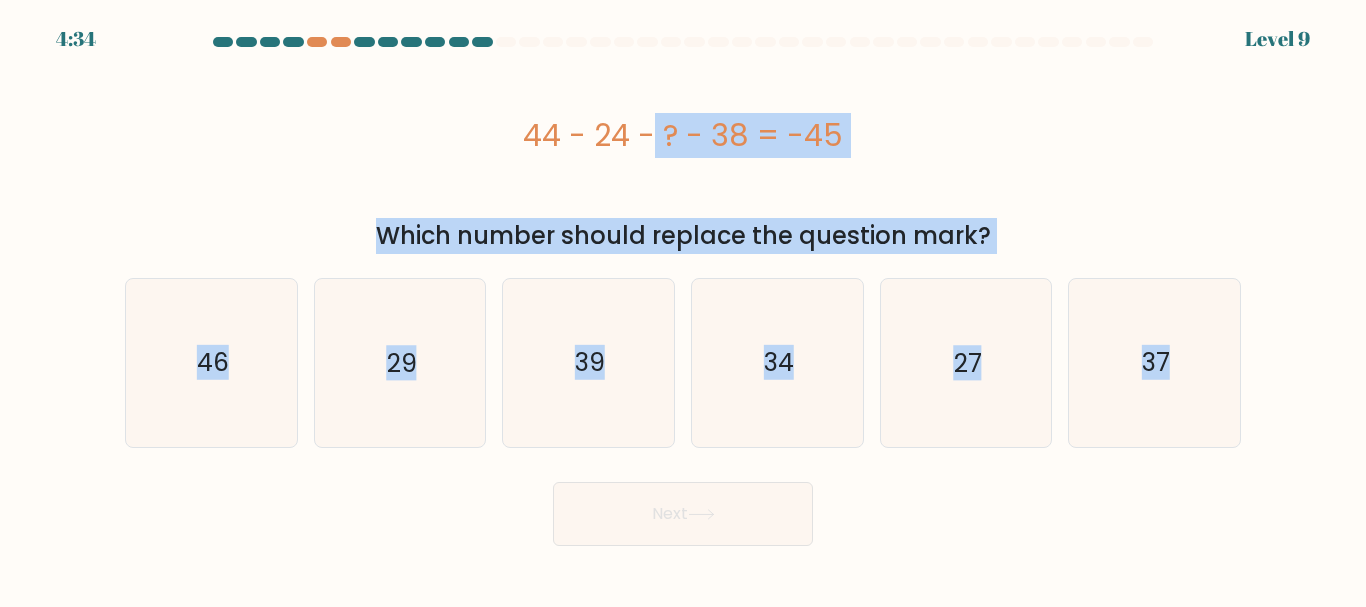 copy on "44 - 24 - ? - 38 = -45
Which number should replace the question mark?
a.
46
b.
29
c.
39
d.
34
e.
27
f.
37" 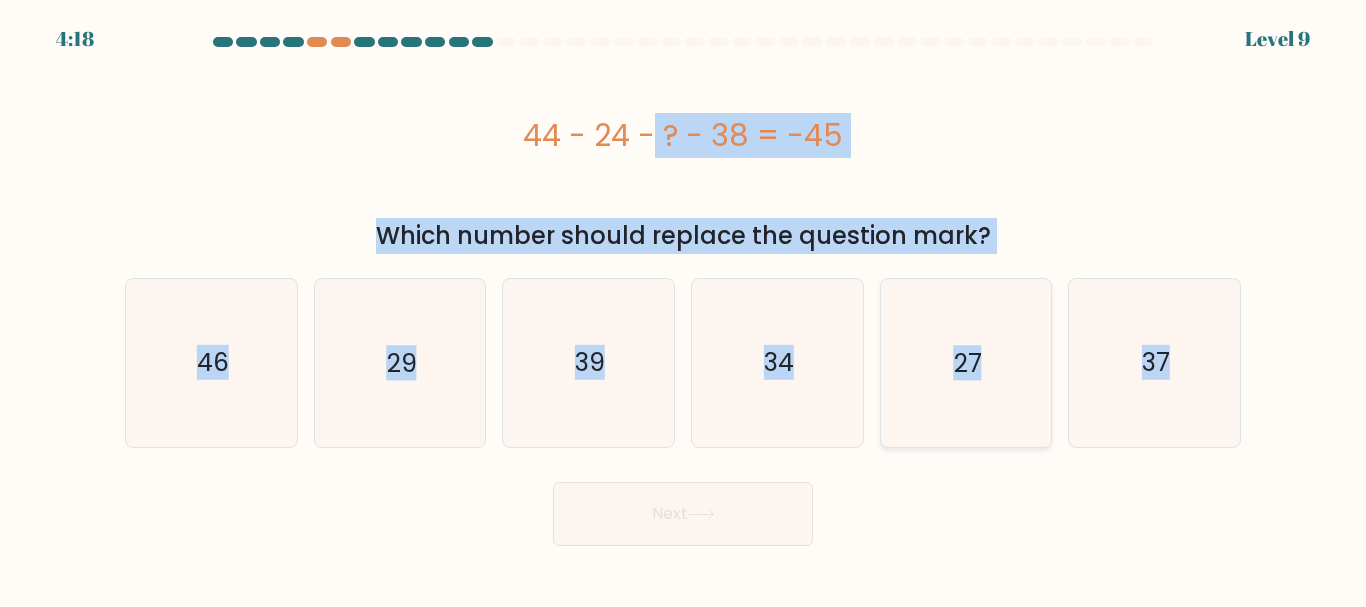 click on "27" 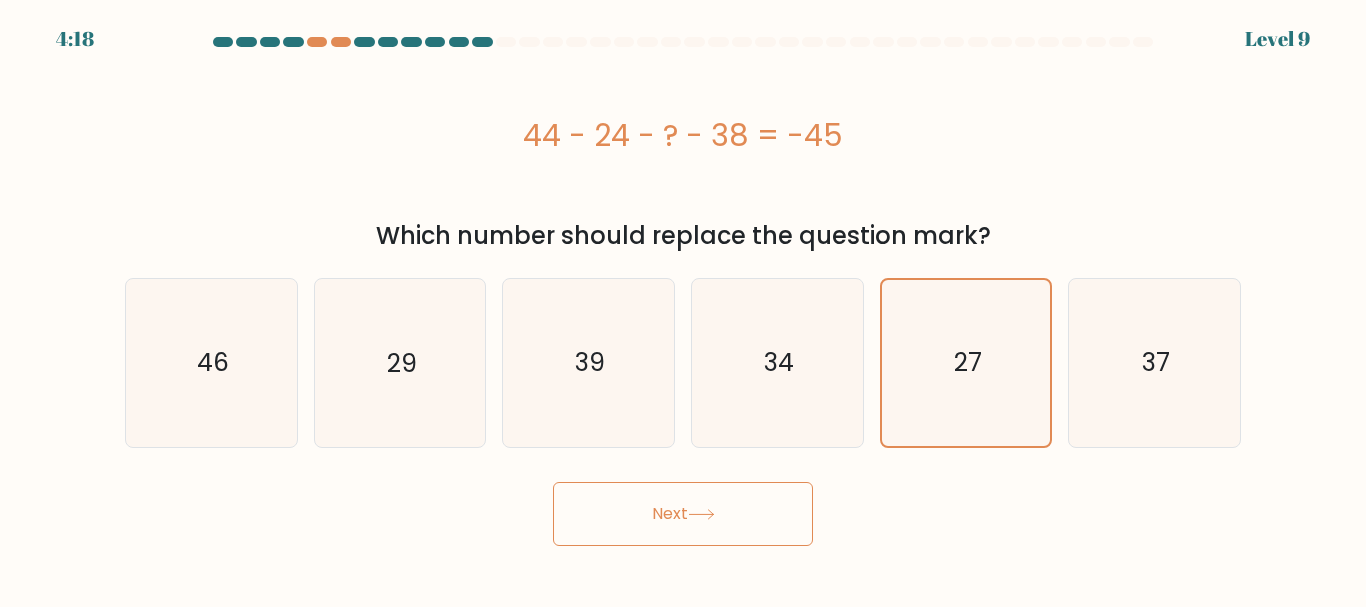 drag, startPoint x: 773, startPoint y: 528, endPoint x: 984, endPoint y: 522, distance: 211.0853 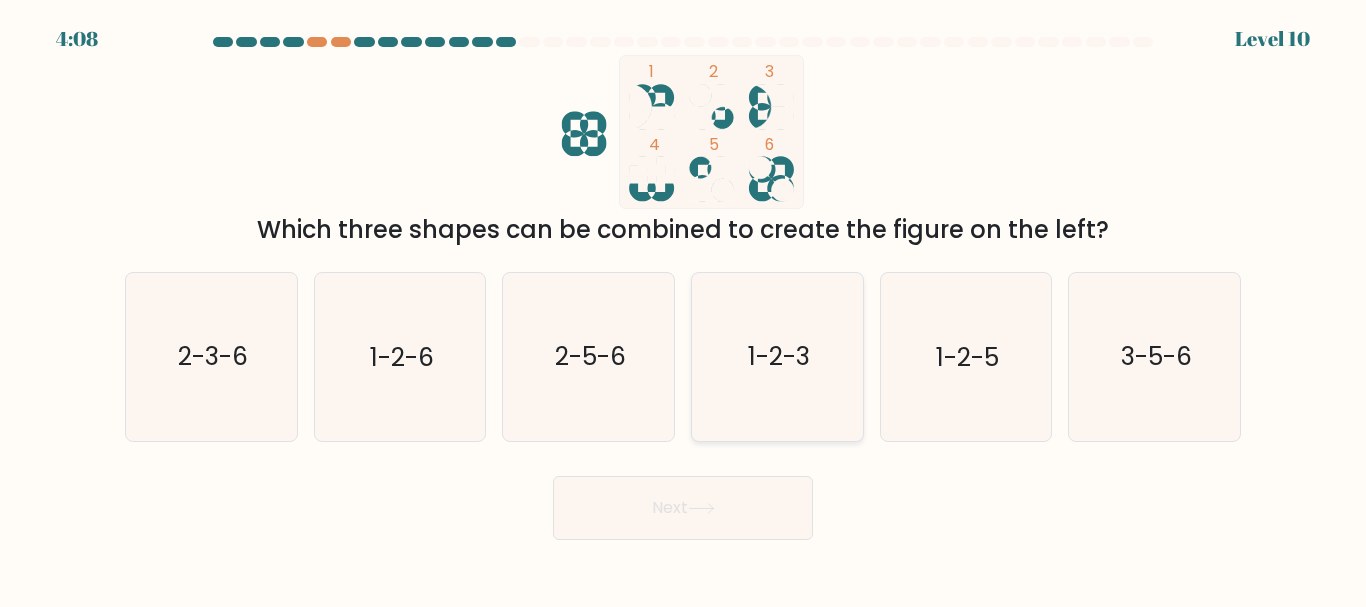 click on "1-2-3" 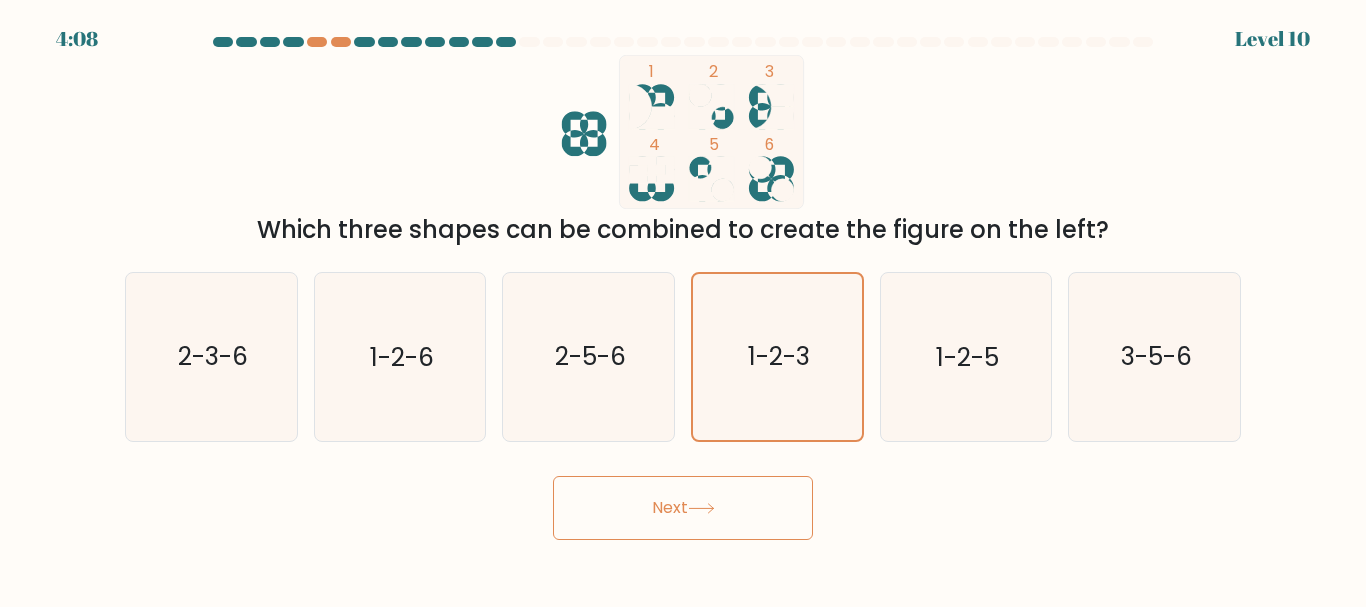 drag, startPoint x: 745, startPoint y: 503, endPoint x: 764, endPoint y: 502, distance: 19.026299 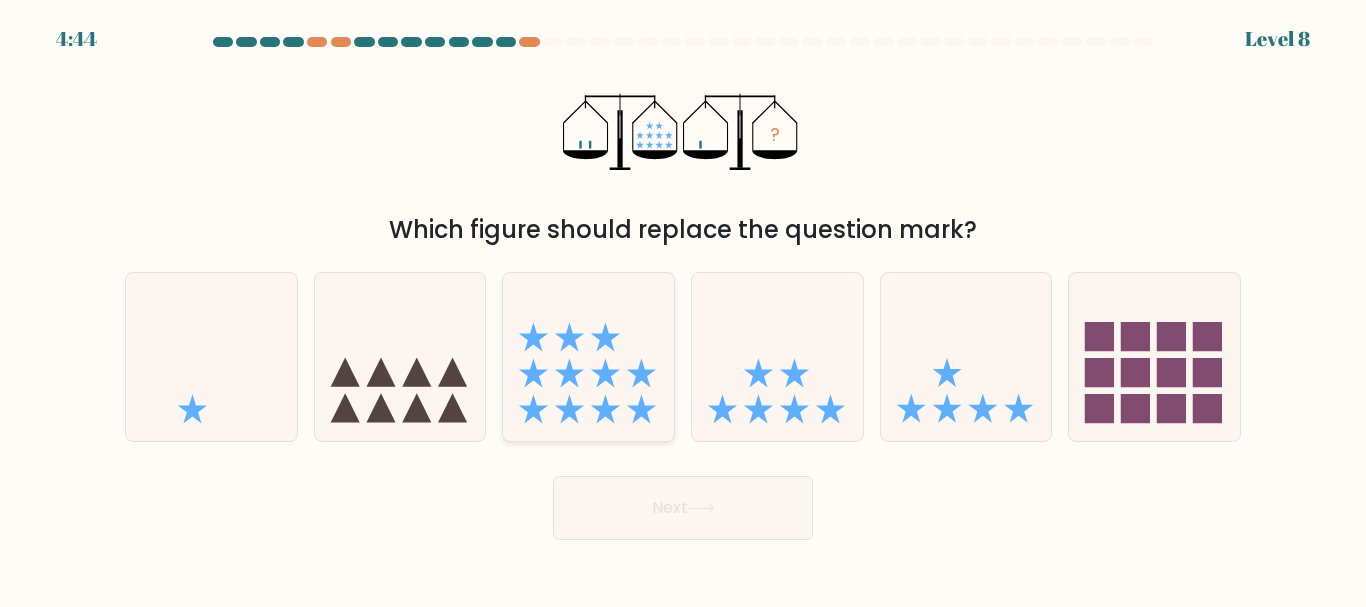 click 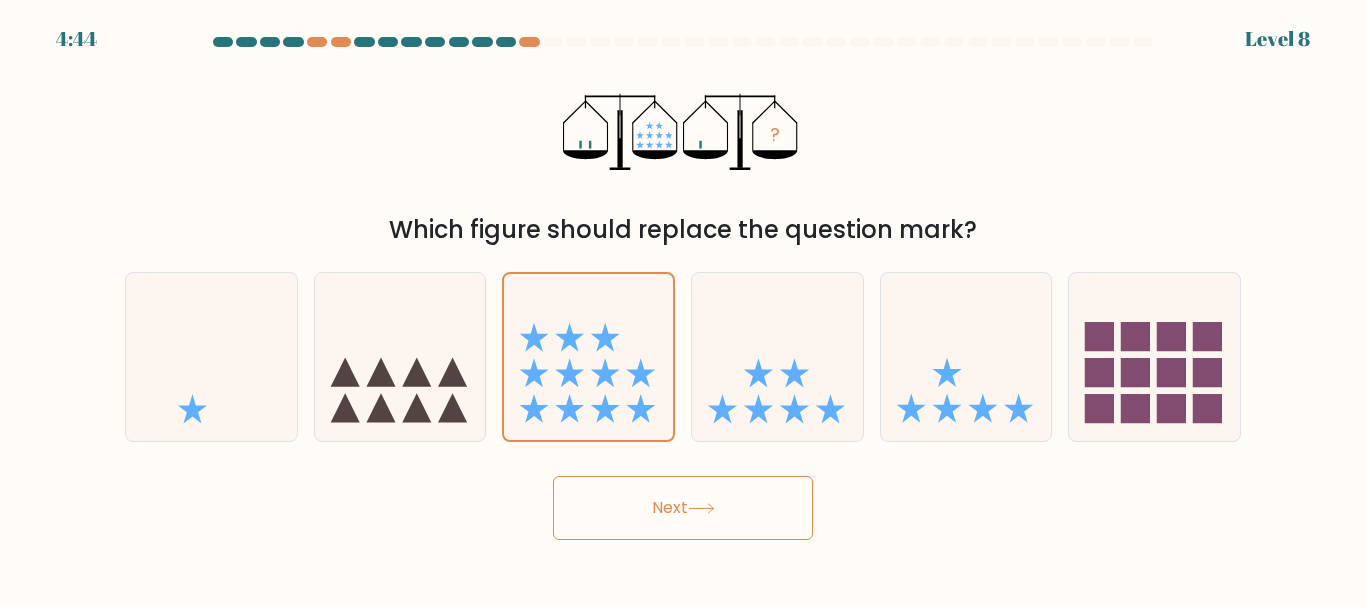 click on "Next" at bounding box center [683, 508] 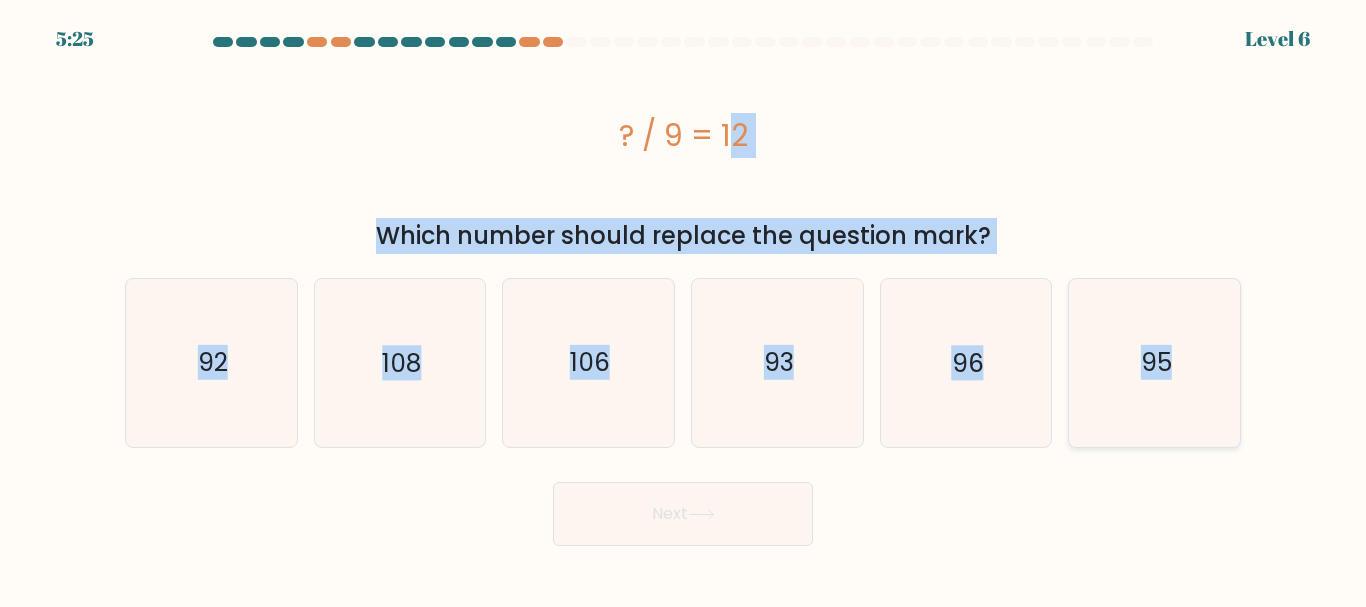 drag, startPoint x: 567, startPoint y: 126, endPoint x: 1217, endPoint y: 380, distance: 697.8653 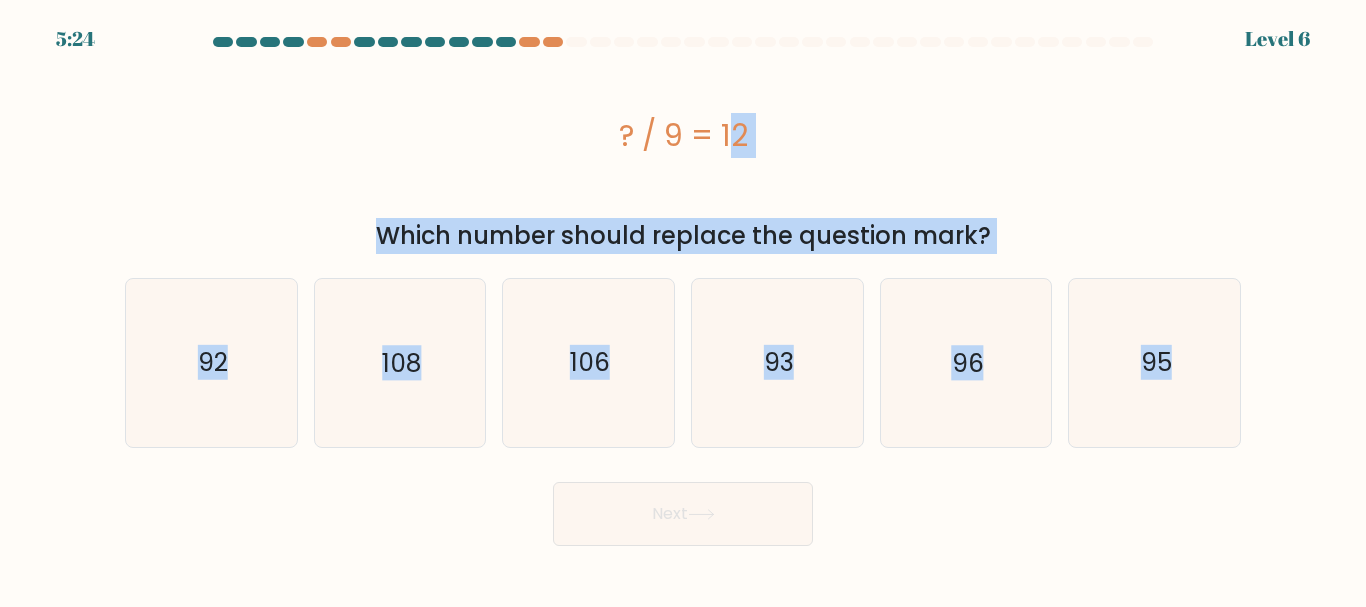 copy on "? / 9 = 12
Which number should replace the question mark?
a.
92
b.
108
c.
106
d.
93
e.
96
f.
95" 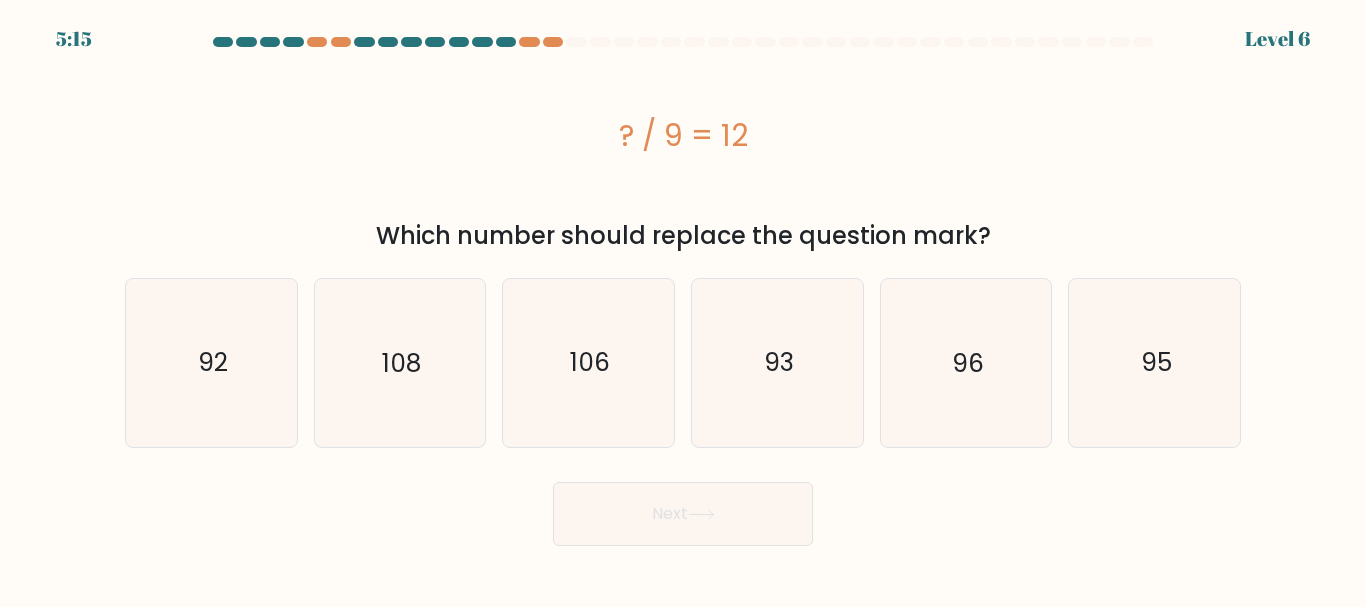 click on "Next" at bounding box center [683, 509] 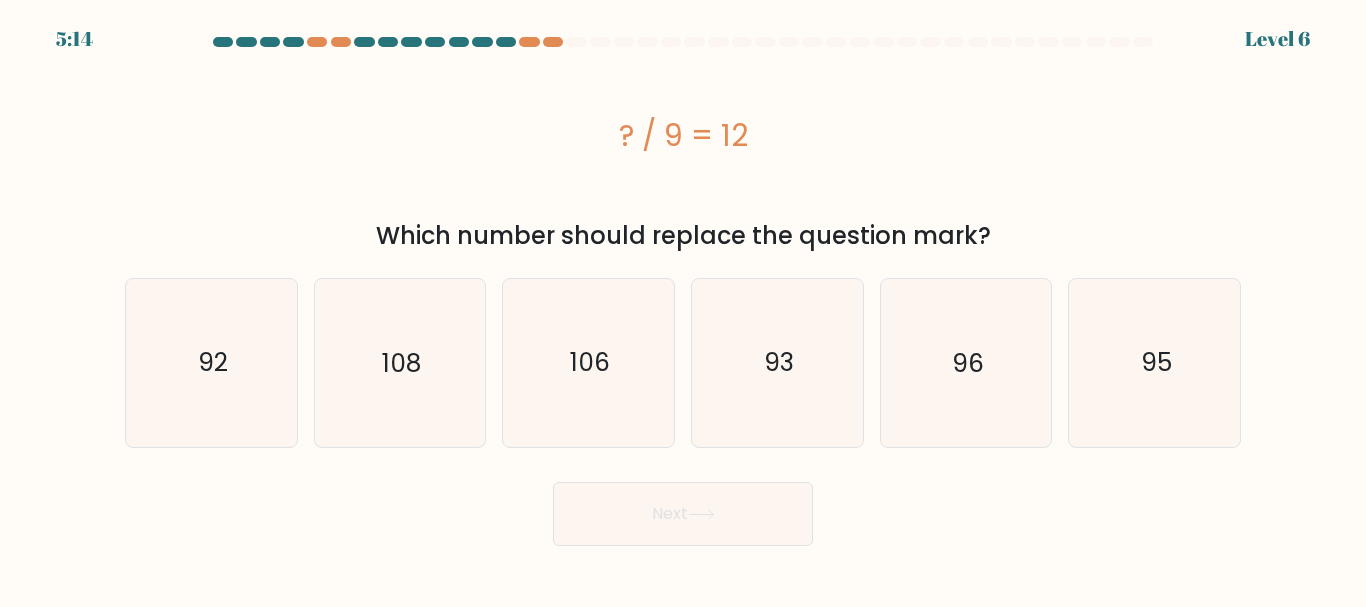 drag, startPoint x: 402, startPoint y: 381, endPoint x: 676, endPoint y: 538, distance: 315.79266 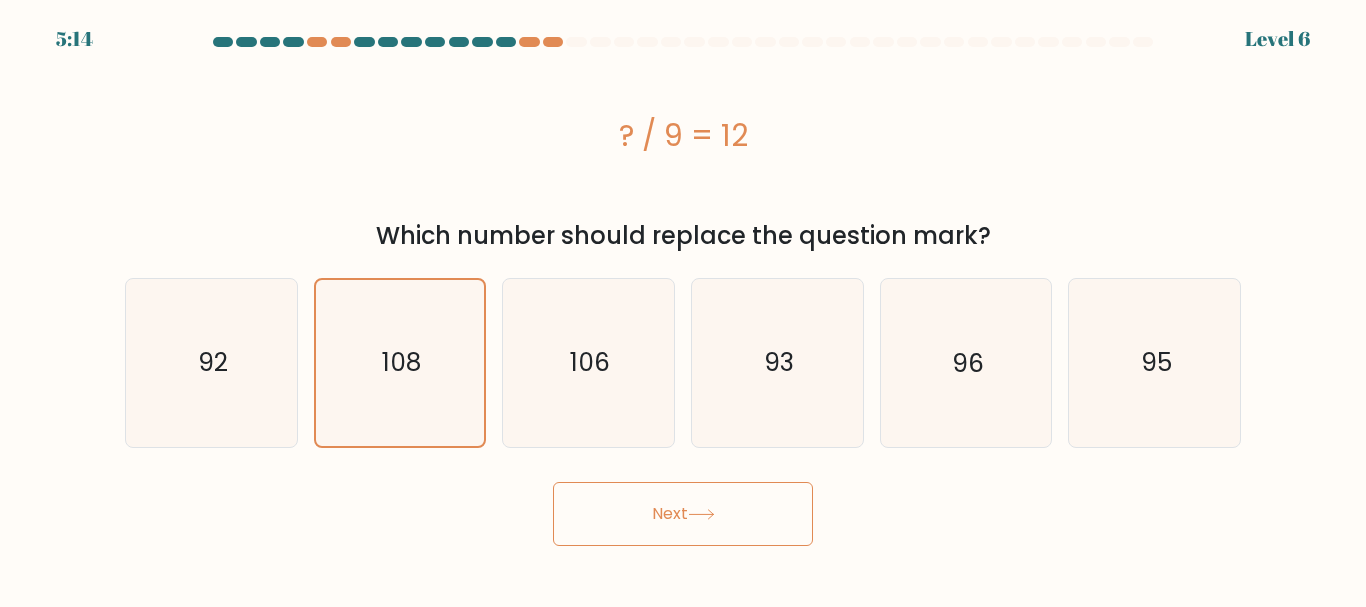 click on "Next" at bounding box center [683, 514] 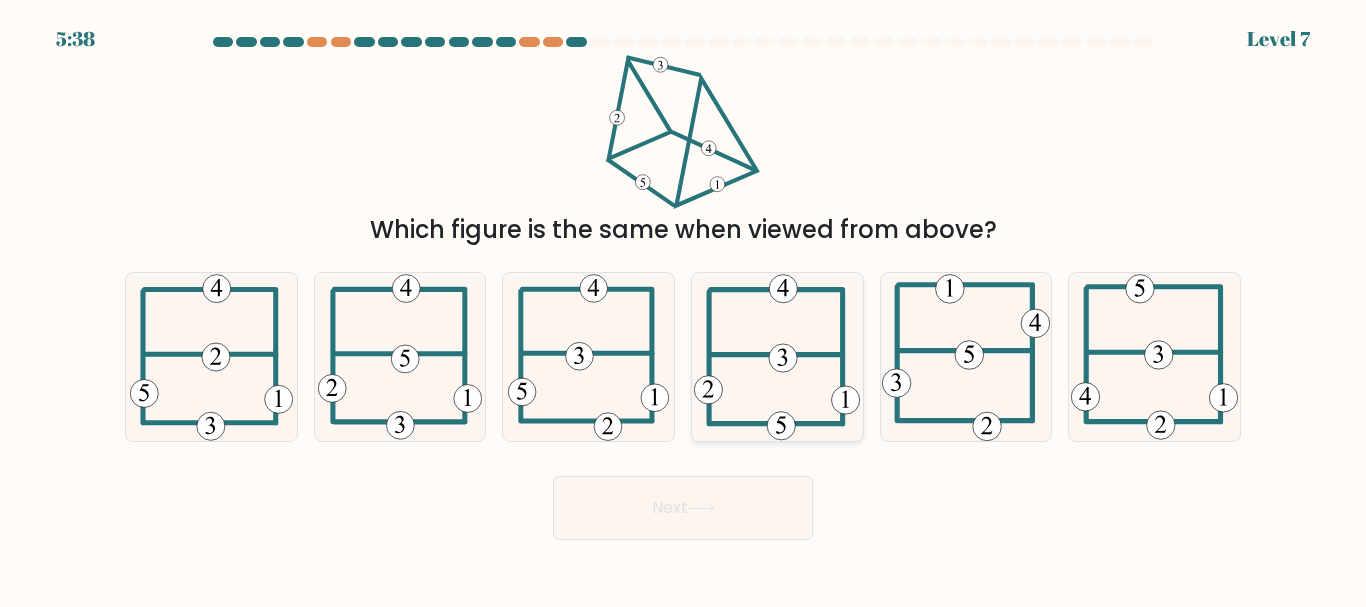 click 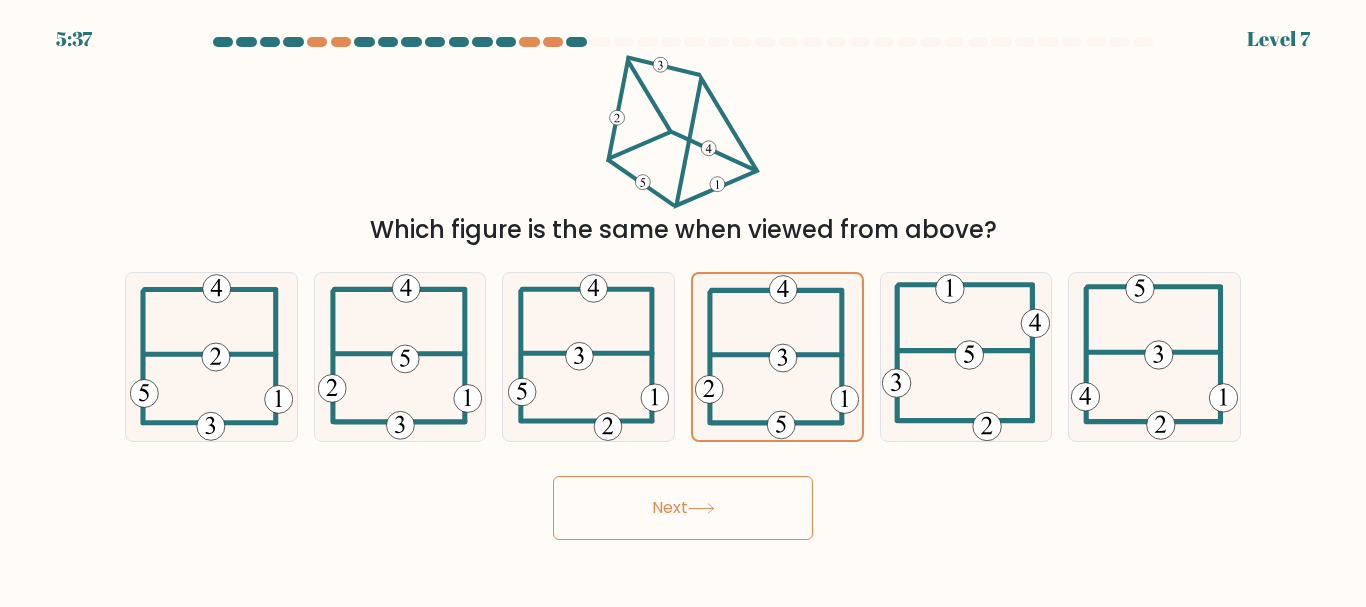 click on "Next" at bounding box center (683, 508) 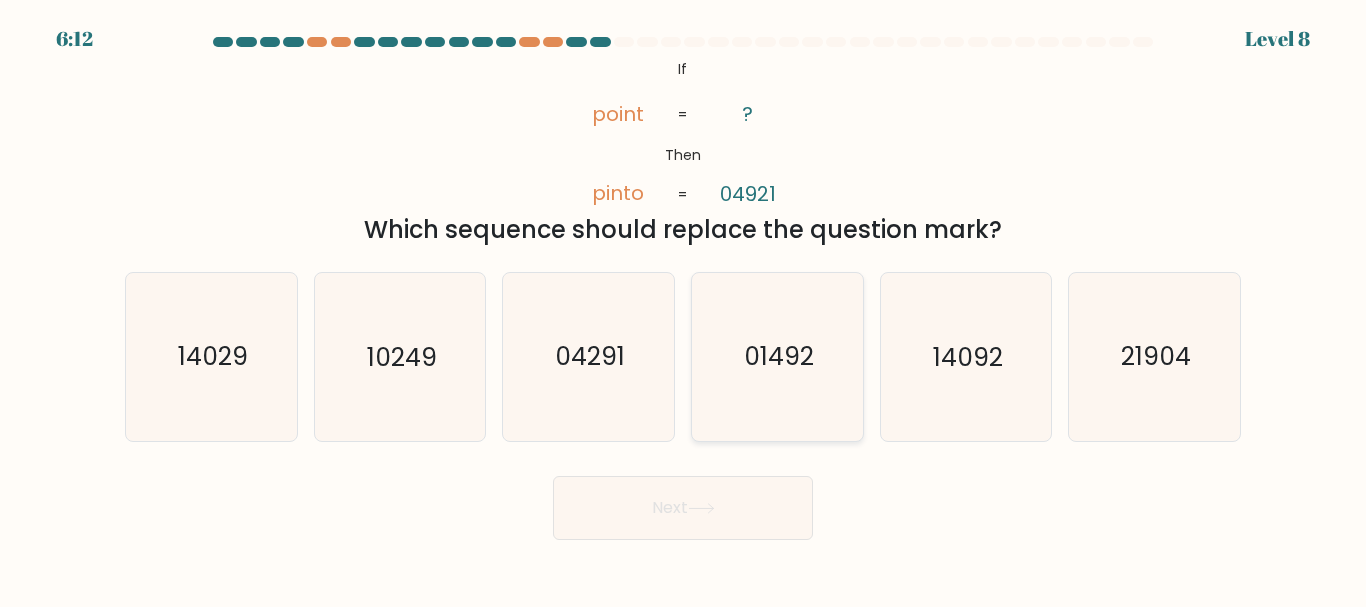 click on "01492" 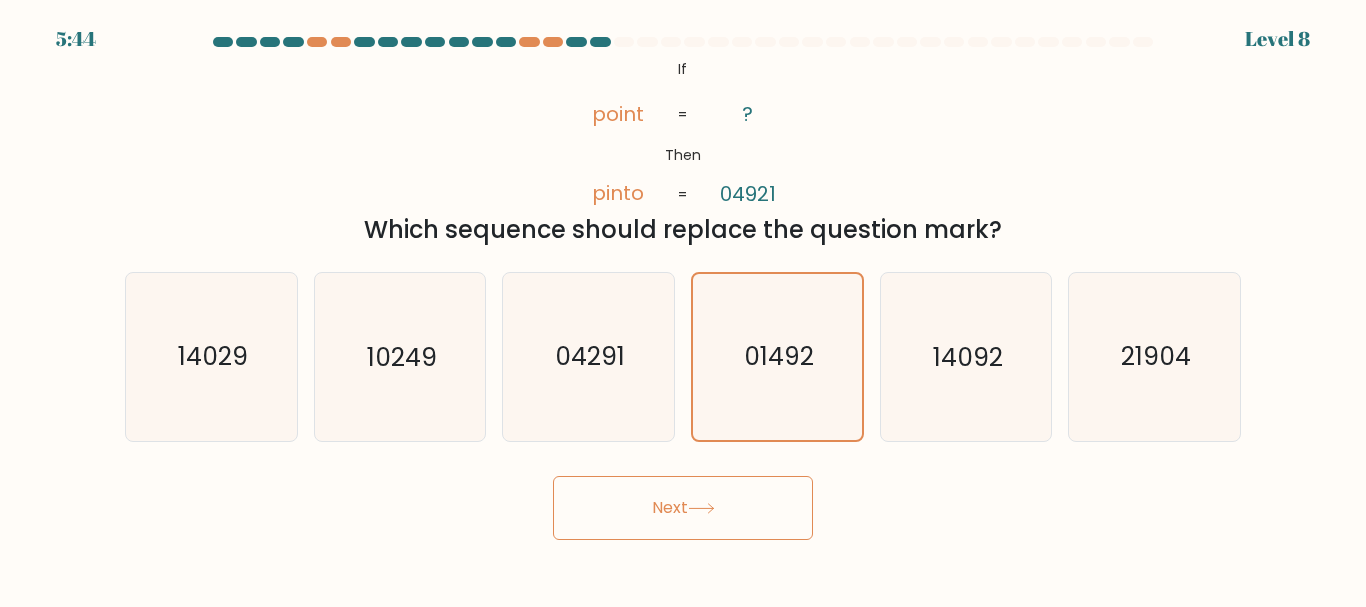 click on "Next" at bounding box center [683, 508] 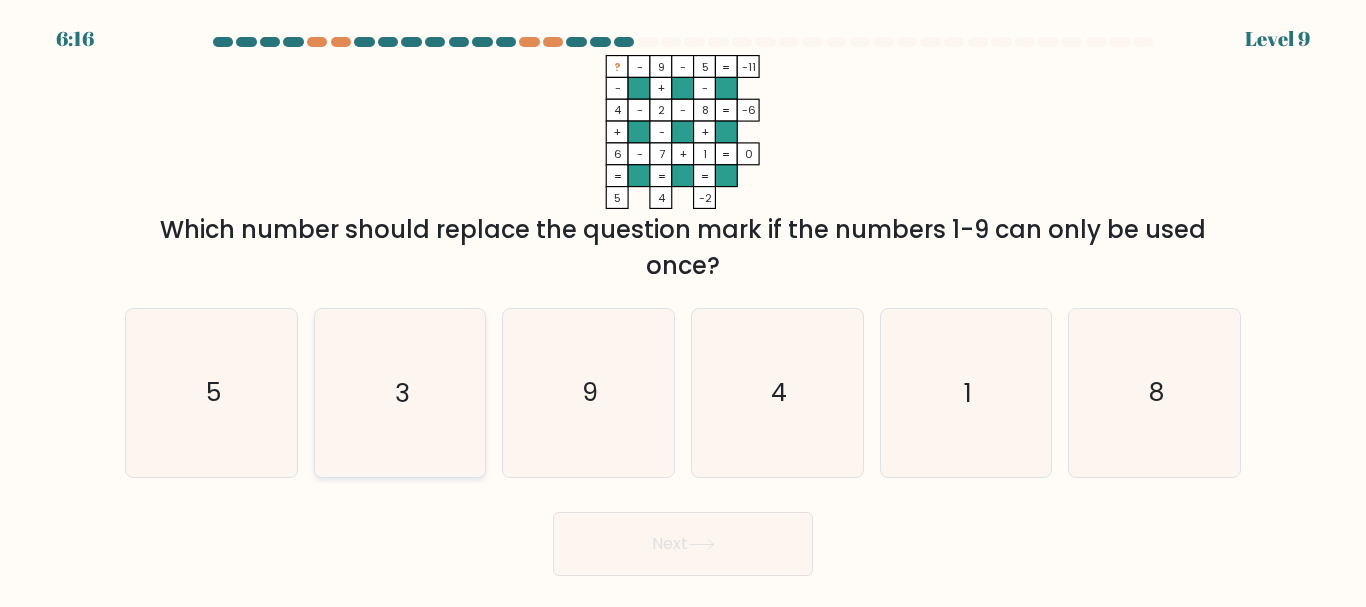 click on "3" 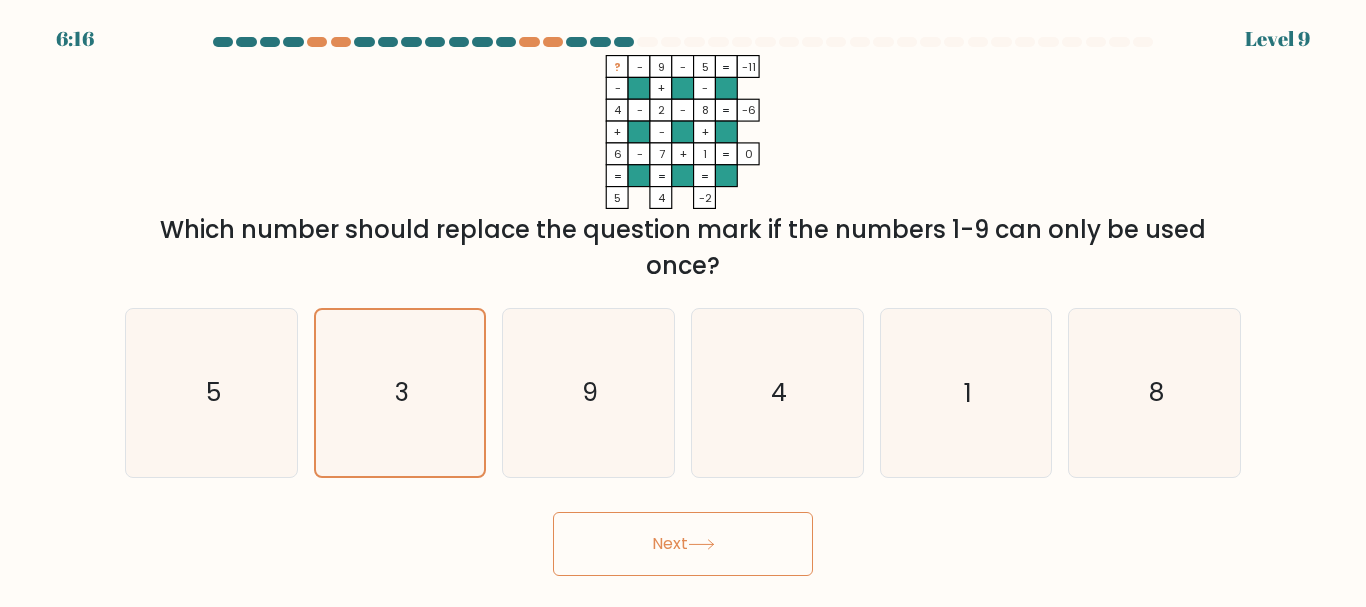 drag, startPoint x: 646, startPoint y: 534, endPoint x: 943, endPoint y: 525, distance: 297.13632 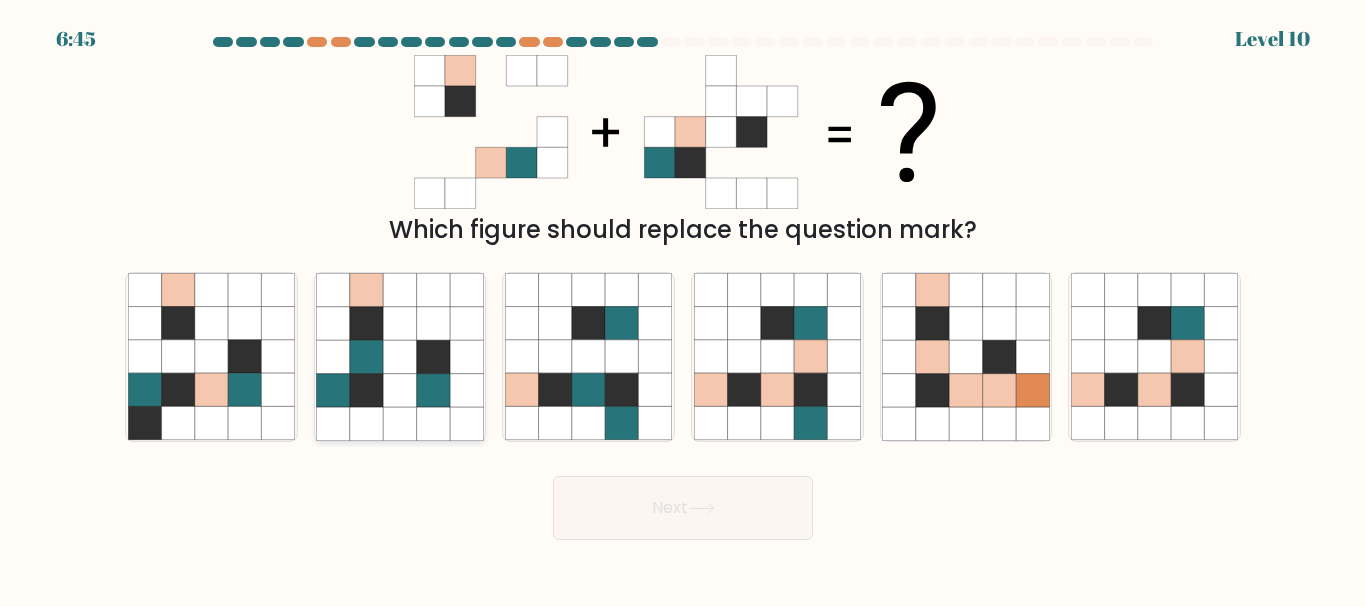 click 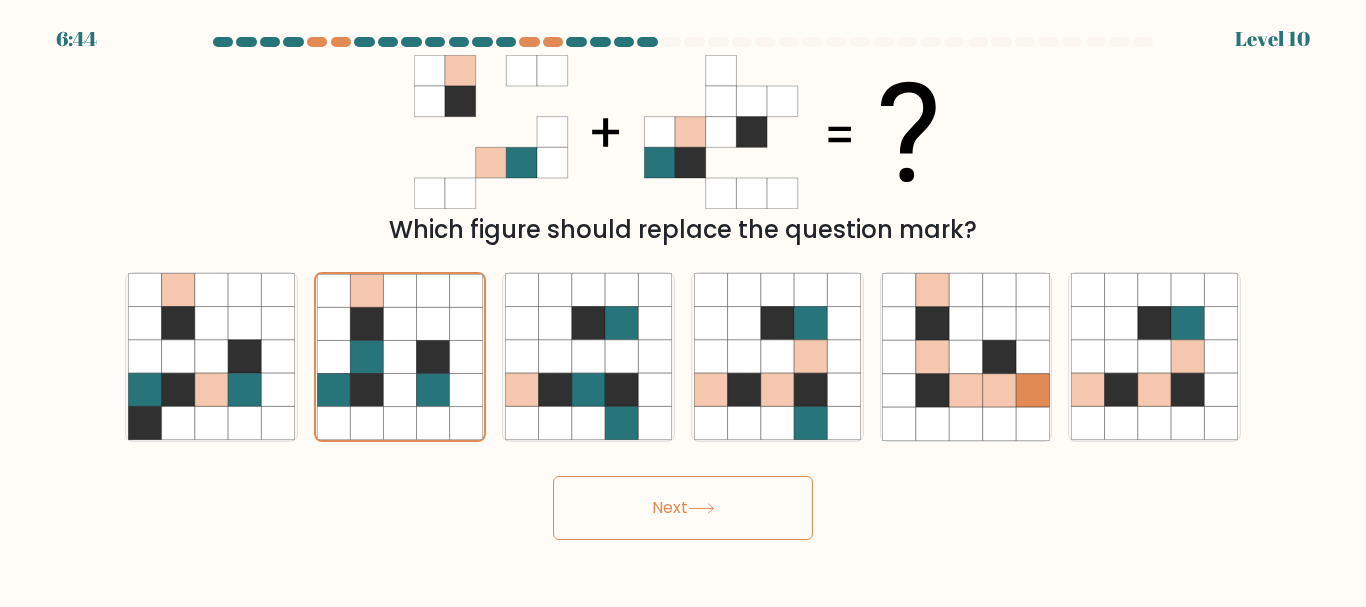 click 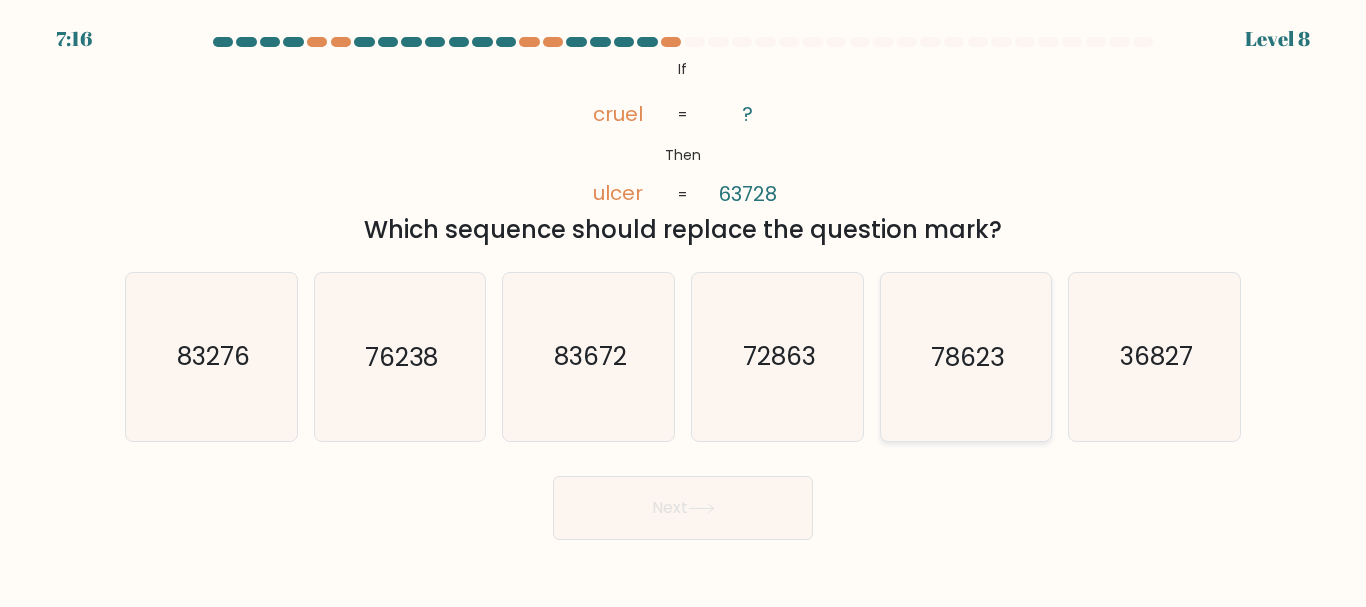 drag, startPoint x: 1008, startPoint y: 381, endPoint x: 960, endPoint y: 407, distance: 54.589375 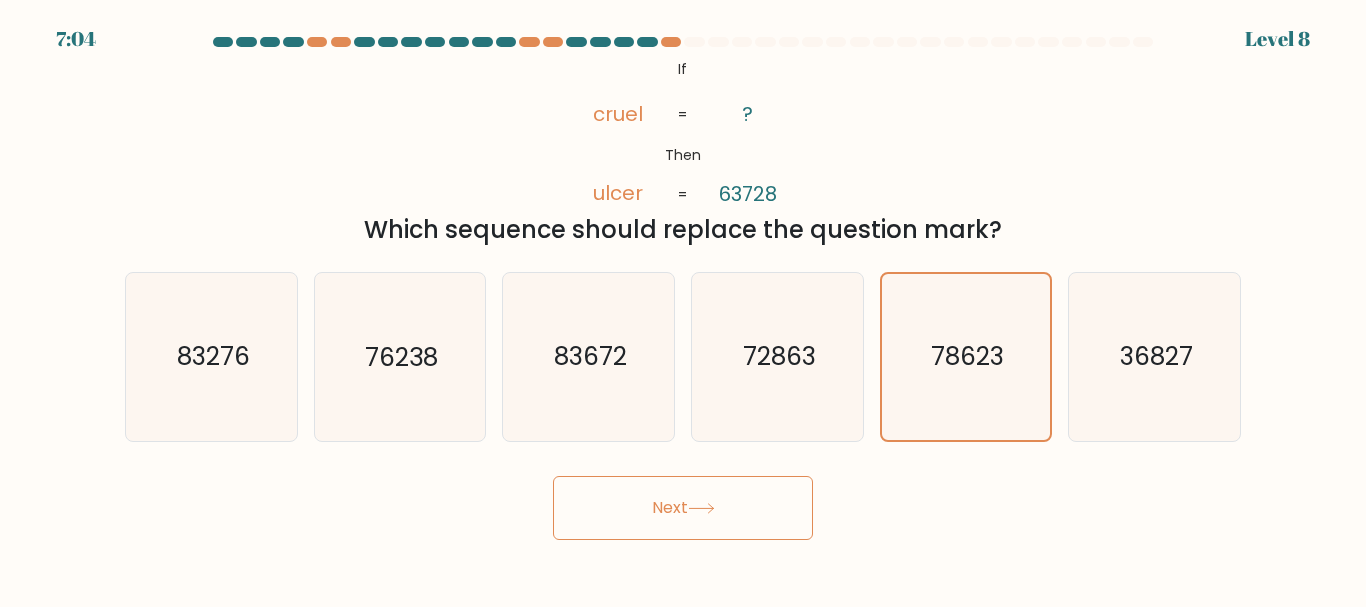 click on "Next" at bounding box center (683, 508) 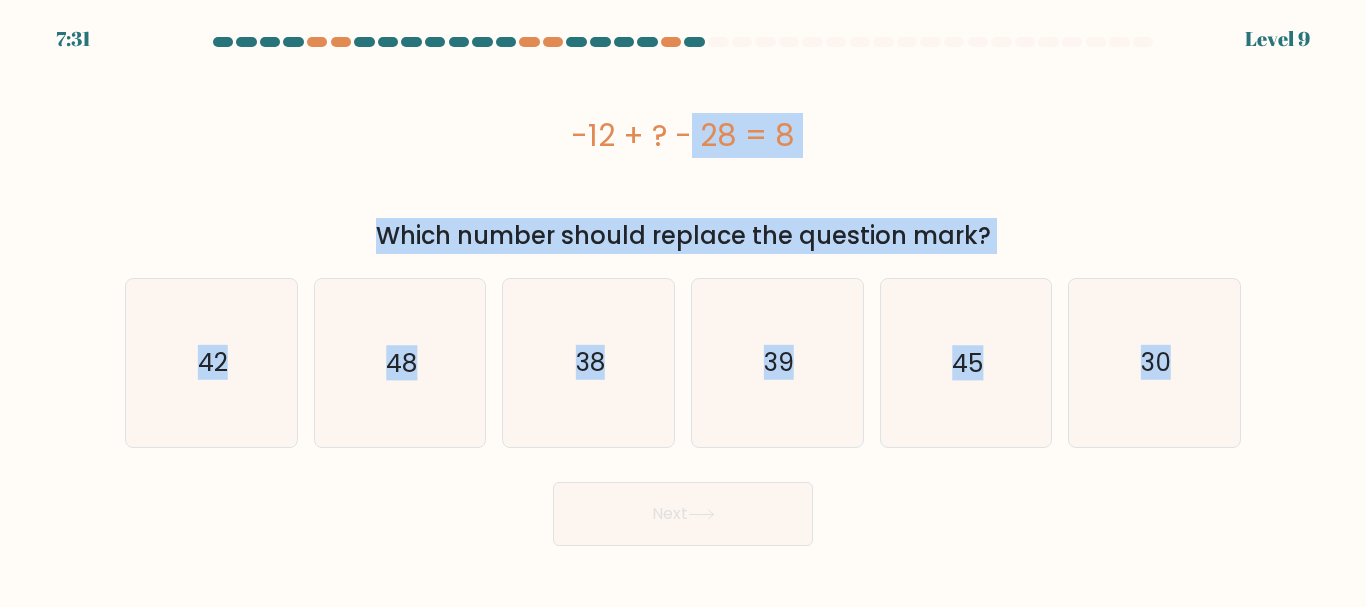 drag, startPoint x: 552, startPoint y: 128, endPoint x: 1268, endPoint y: 407, distance: 768.43805 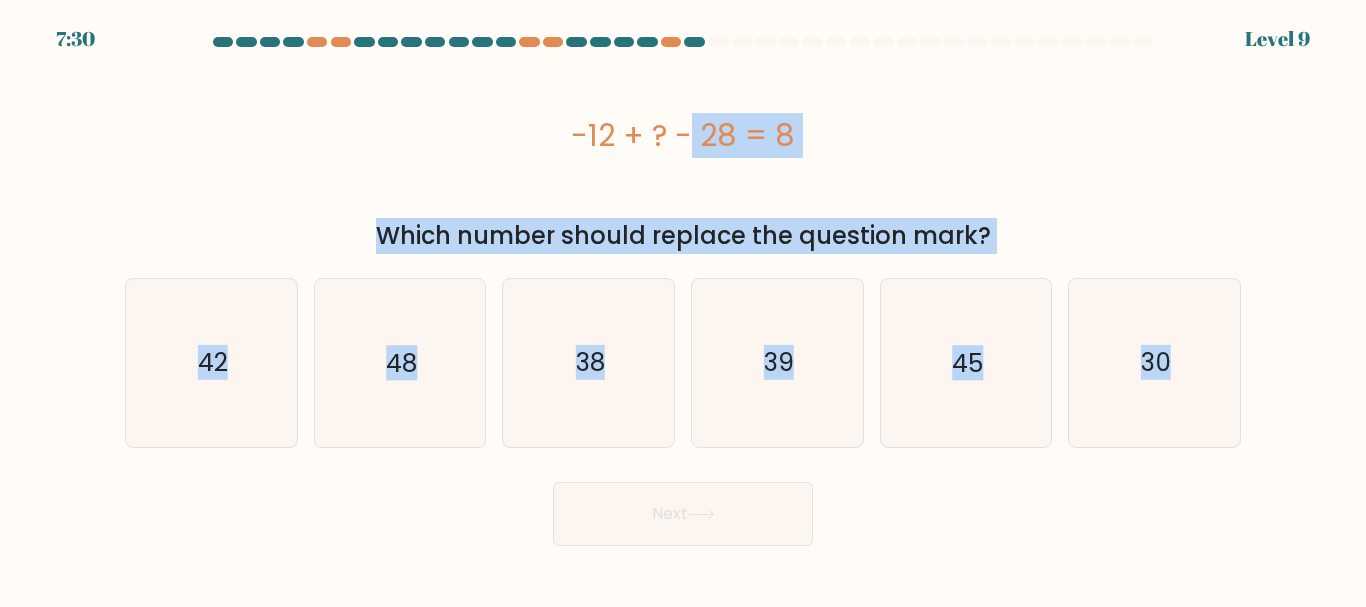 copy on "-12 + ? - 28 = 8
Which number should replace the question mark?
a.
42
b.
48
c.
38
d.
39
e.
45
f.
30" 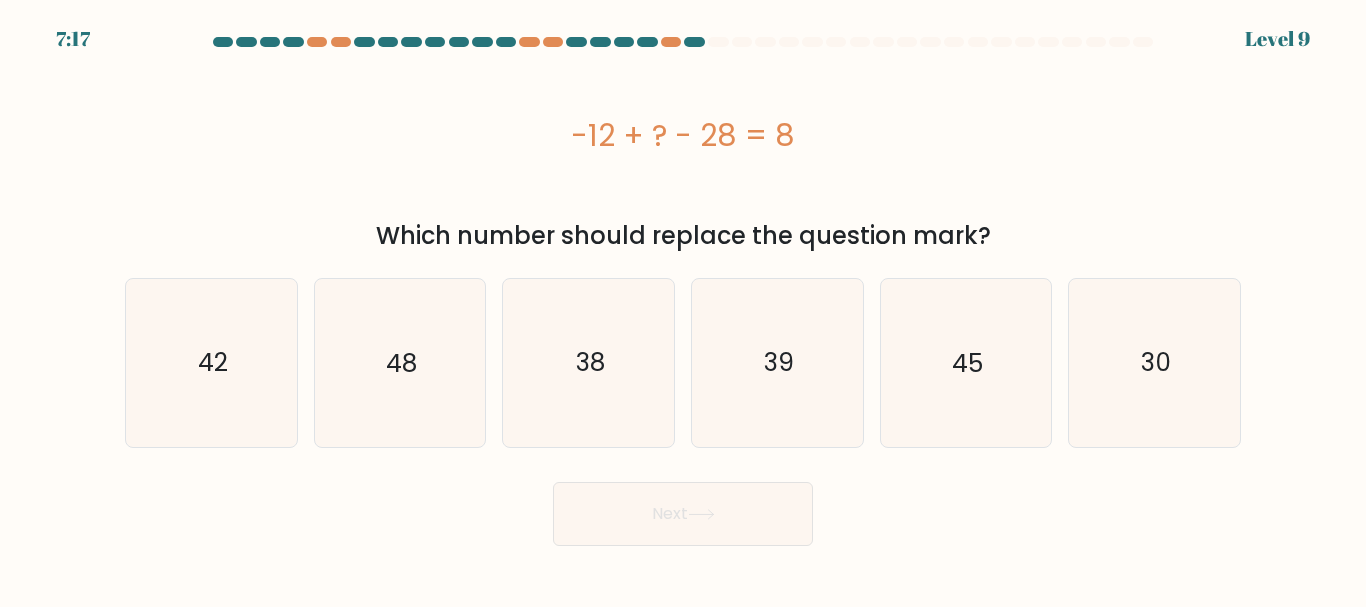 click on "Next" at bounding box center (683, 509) 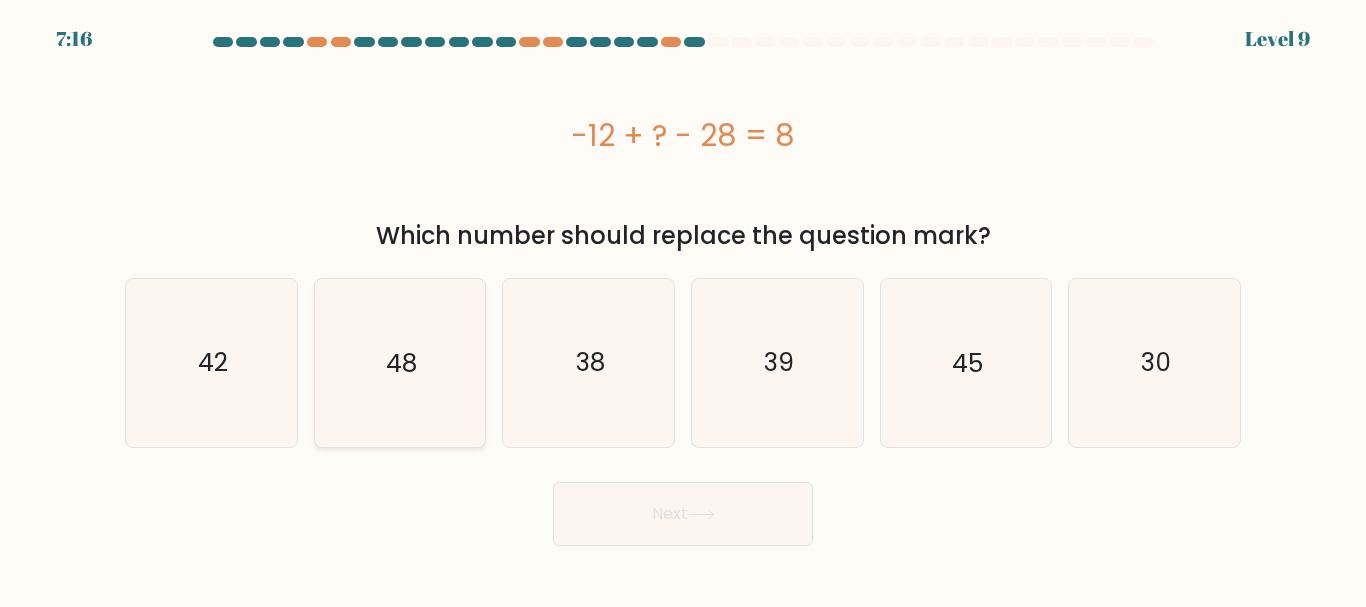 drag, startPoint x: 387, startPoint y: 365, endPoint x: 397, endPoint y: 371, distance: 11.661903 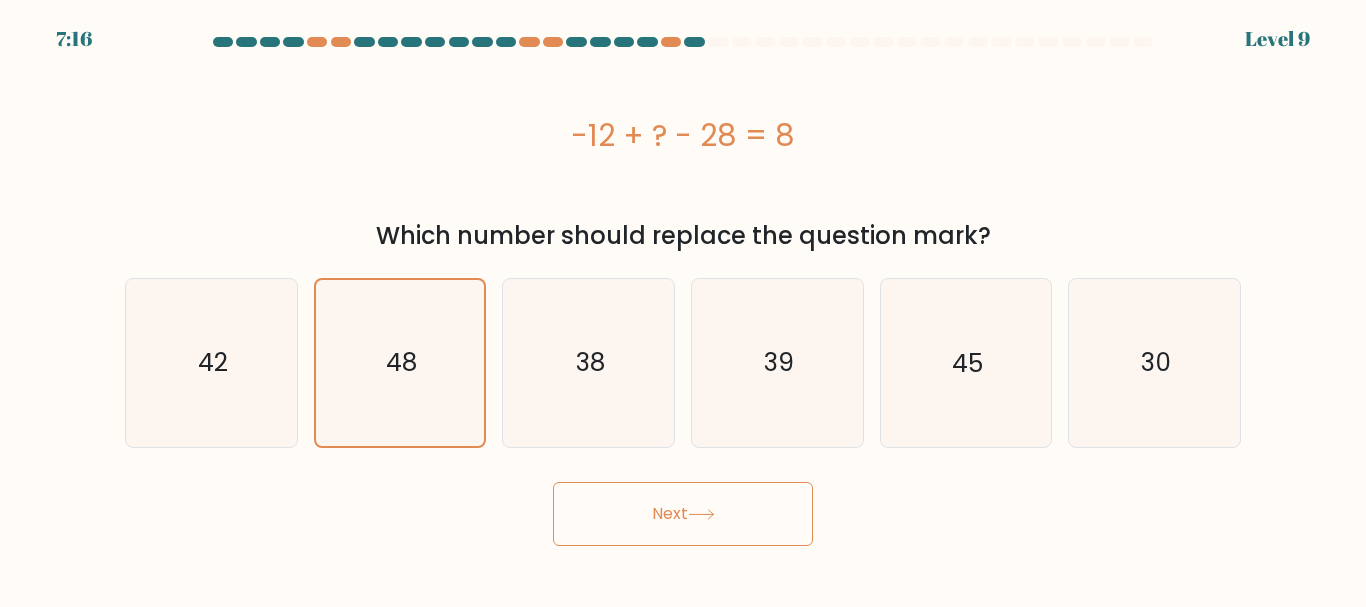 click on "Next" at bounding box center (683, 514) 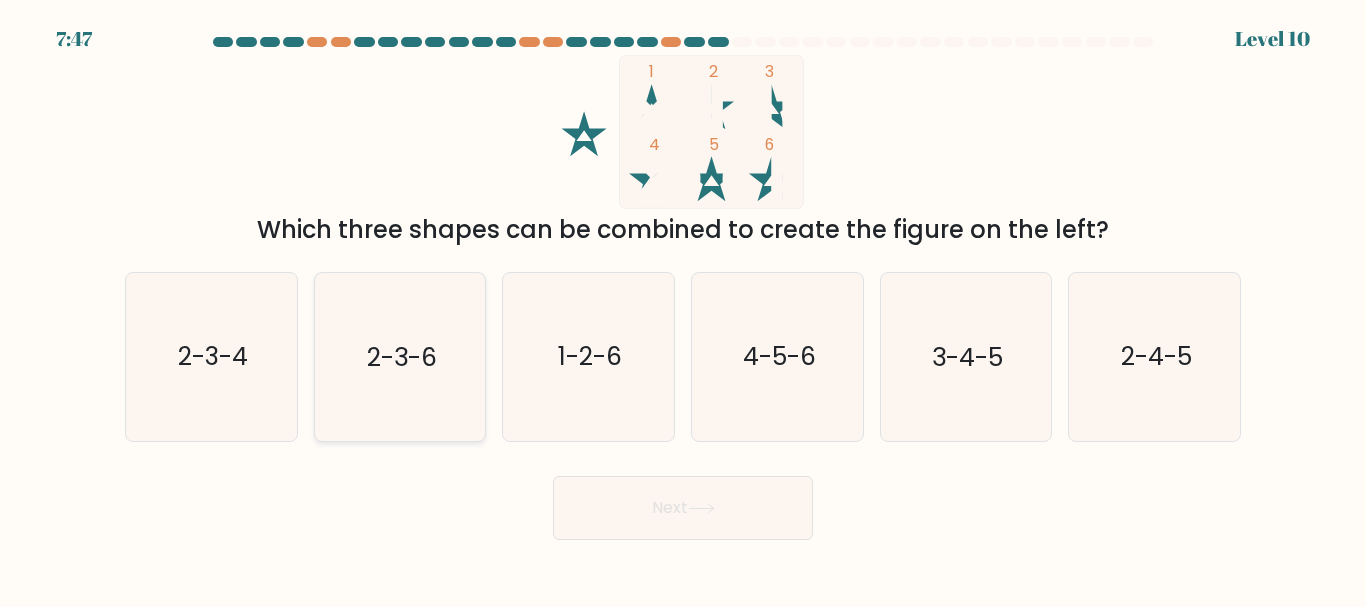 click on "2-3-6" 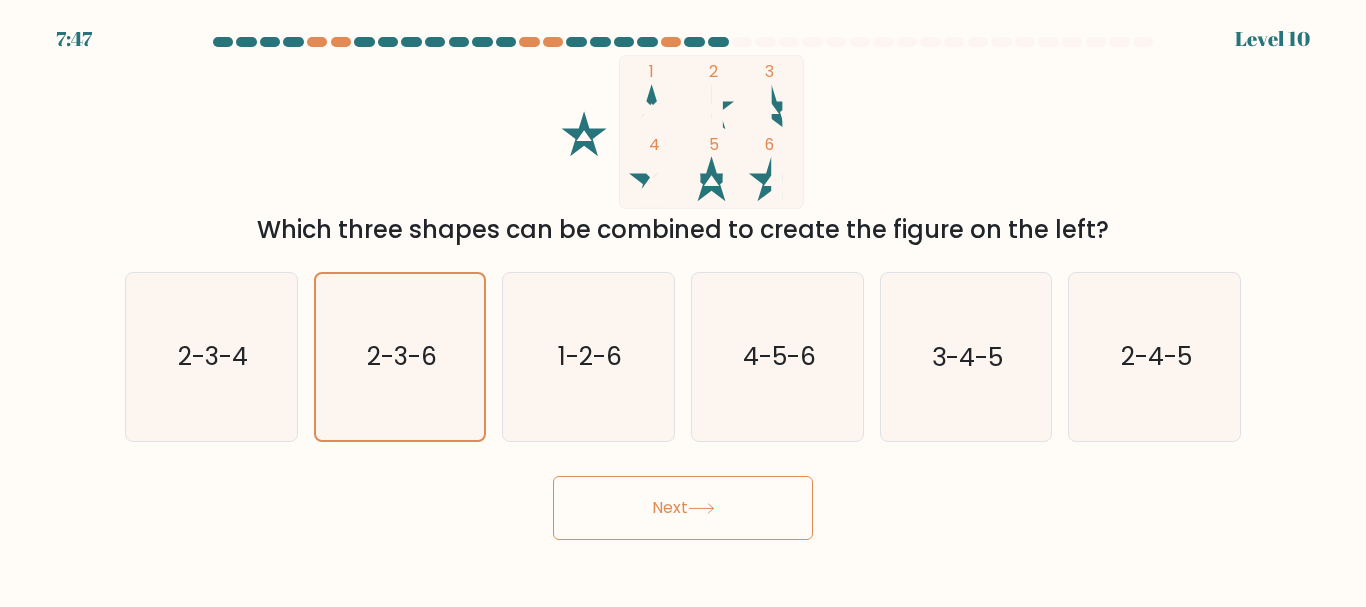 drag, startPoint x: 593, startPoint y: 486, endPoint x: 635, endPoint y: 485, distance: 42.0119 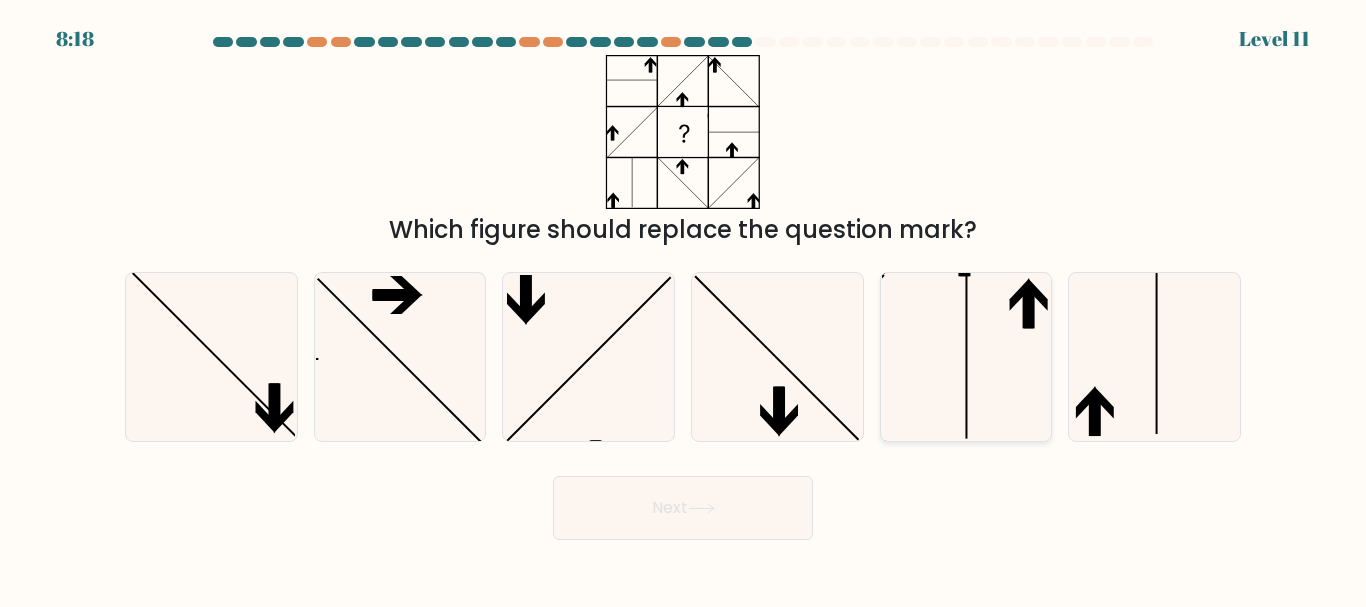 click 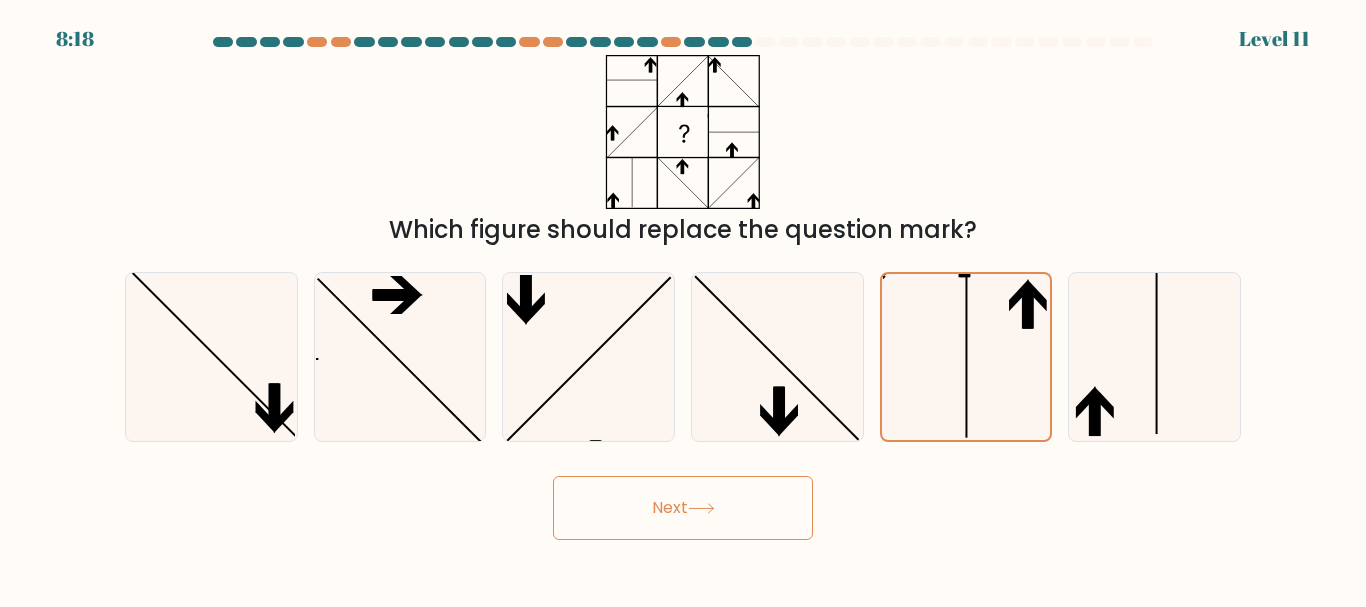 drag, startPoint x: 762, startPoint y: 507, endPoint x: 952, endPoint y: 502, distance: 190.06578 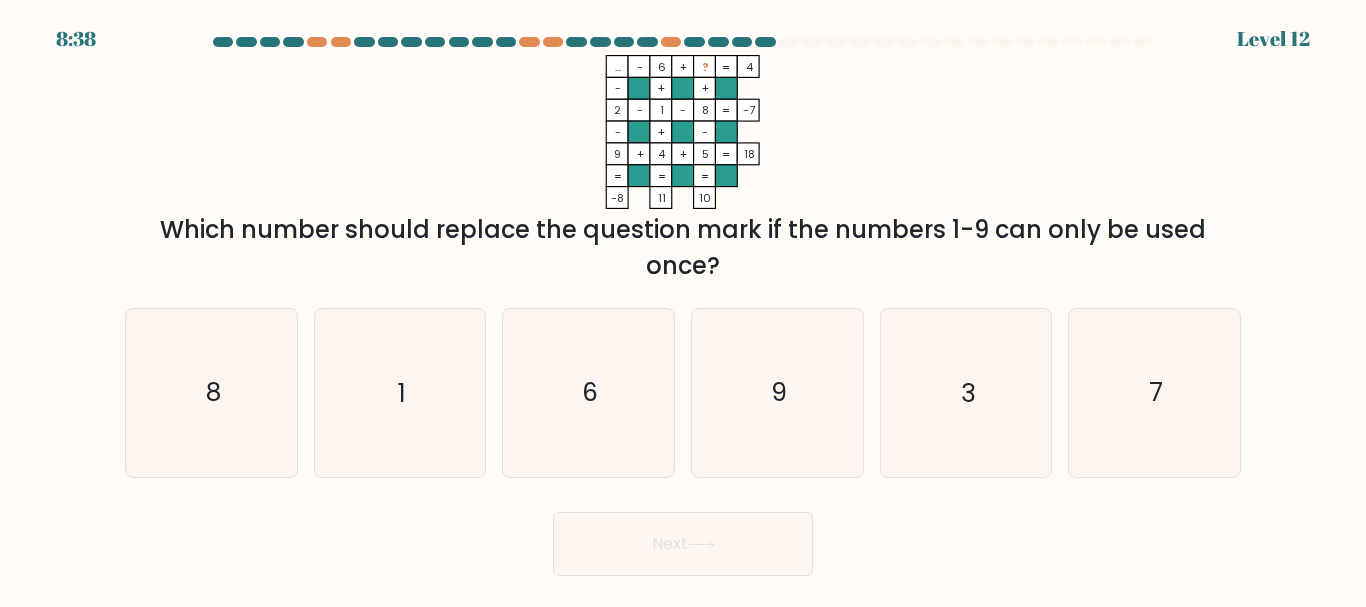 drag, startPoint x: 604, startPoint y: 70, endPoint x: 755, endPoint y: 57, distance: 151.55856 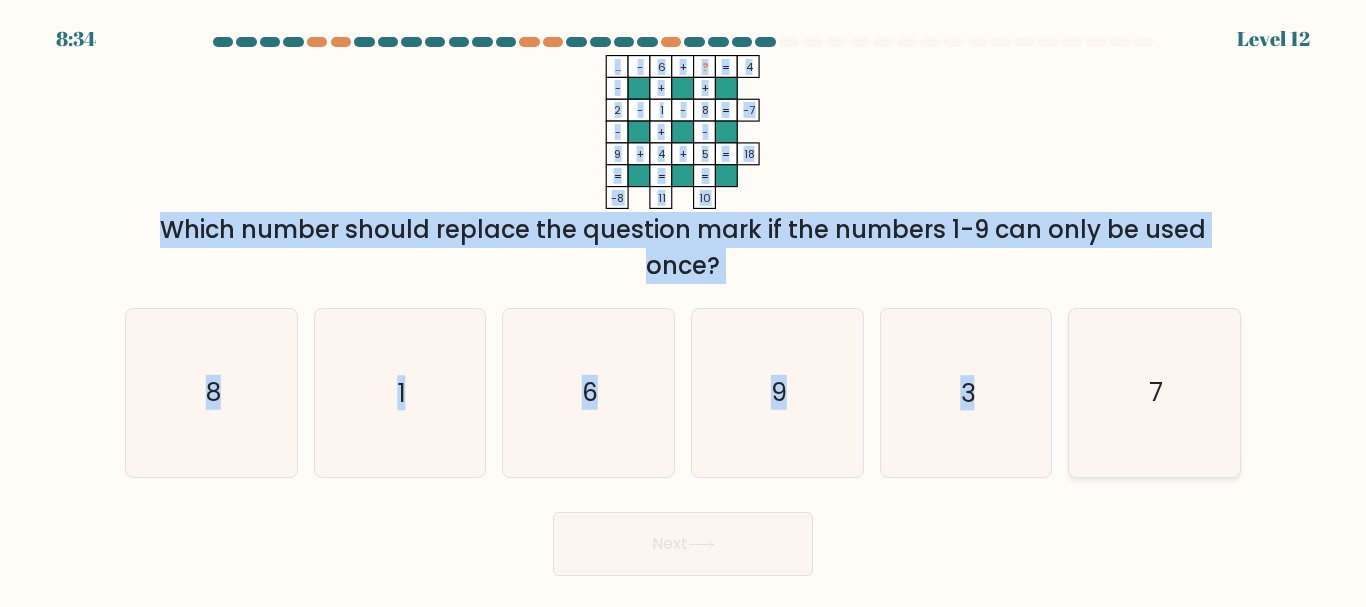 drag, startPoint x: 611, startPoint y: 60, endPoint x: 1068, endPoint y: 454, distance: 603.3946 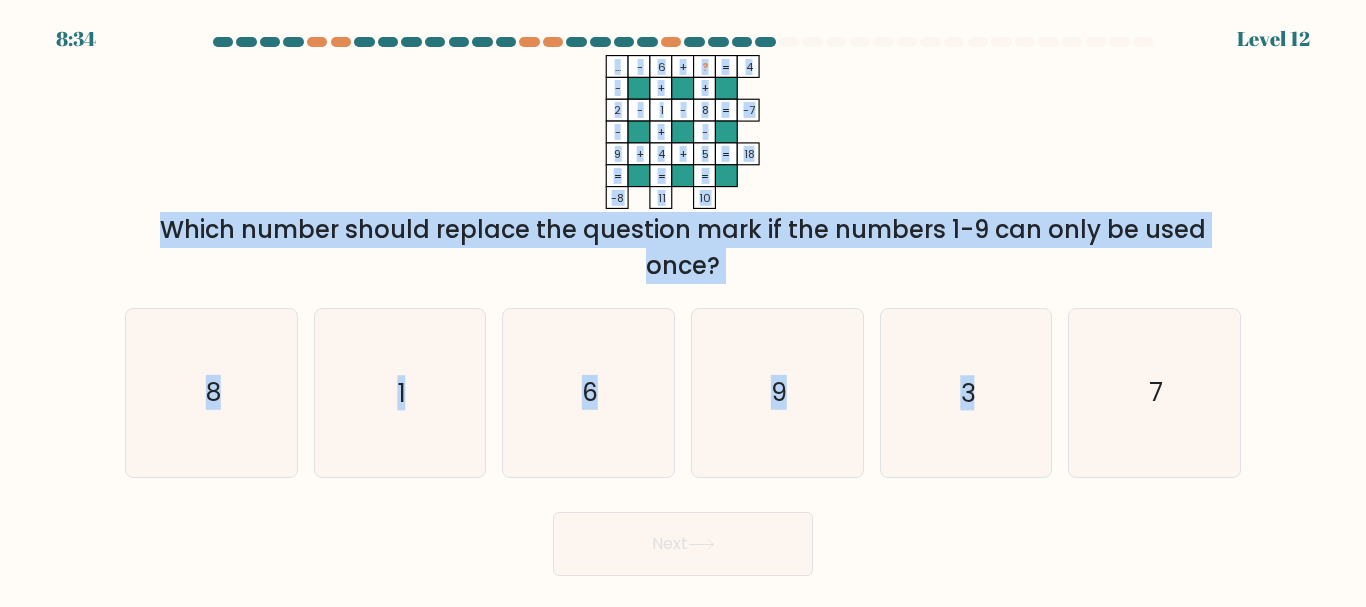 click on "...    -    6    +    ?    4    -    +    +    2    -    1    -    8    -7    -    +    -    9    +    4    +    5    =   18    =   =   =   =   -8    11    10    =" 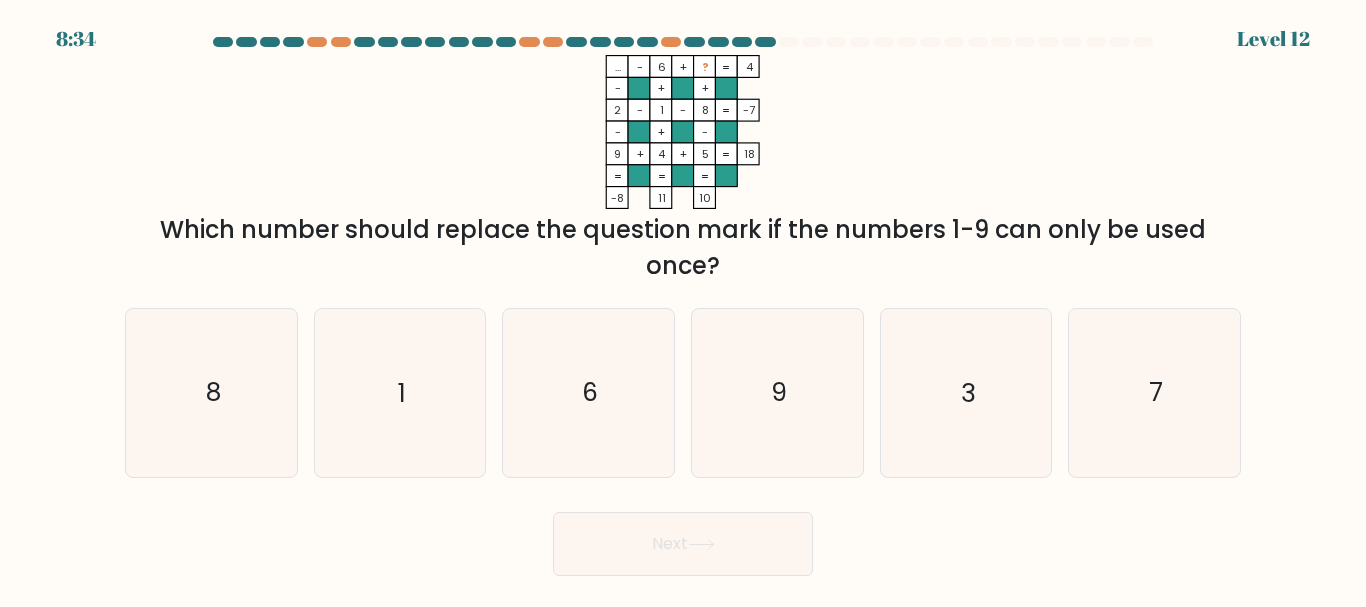 drag, startPoint x: 808, startPoint y: 378, endPoint x: 737, endPoint y: 537, distance: 174.13214 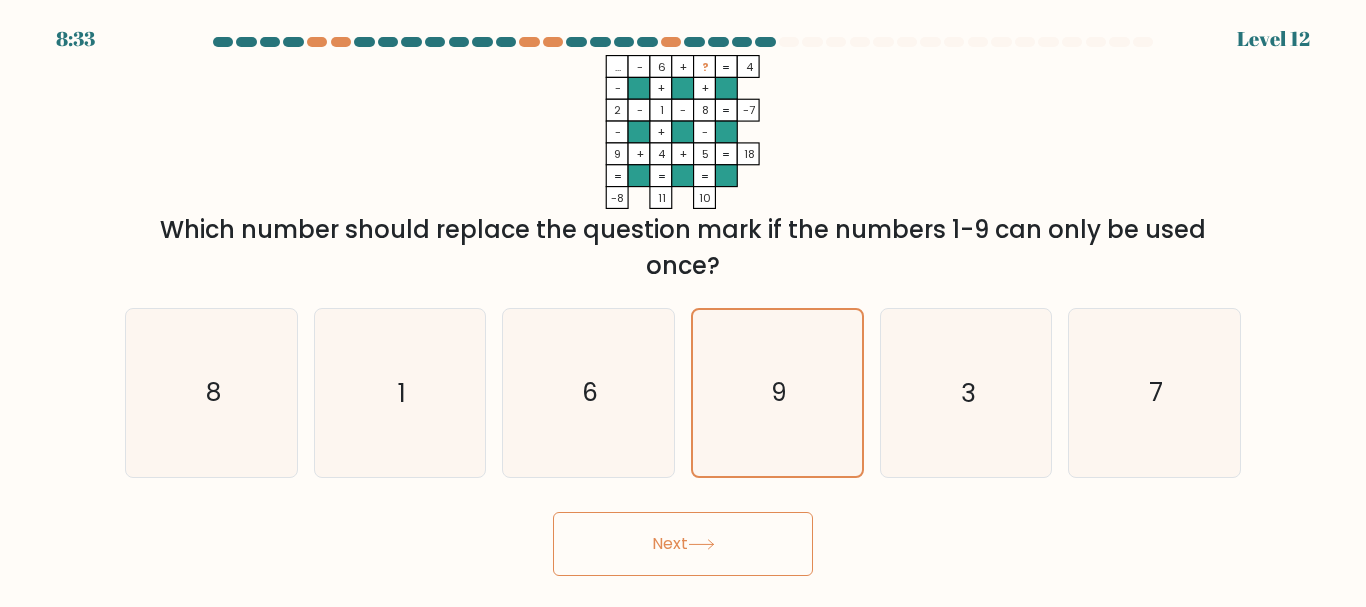 click on "Next" at bounding box center (683, 544) 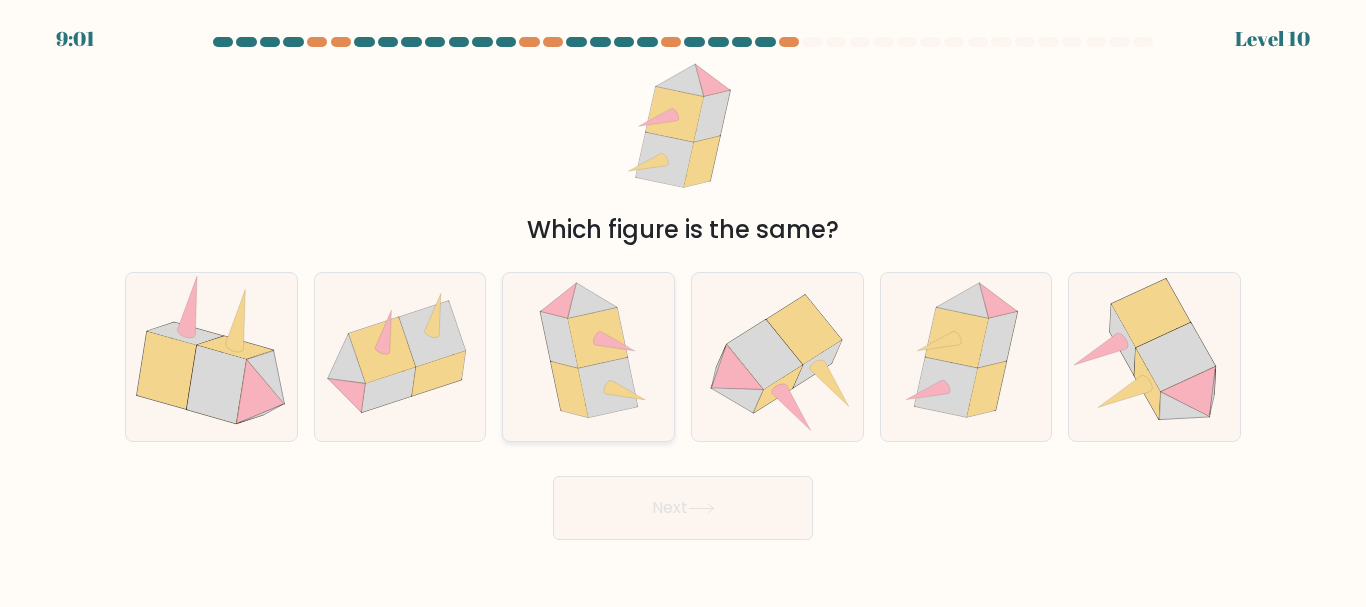 drag, startPoint x: 632, startPoint y: 361, endPoint x: 607, endPoint y: 436, distance: 79.05694 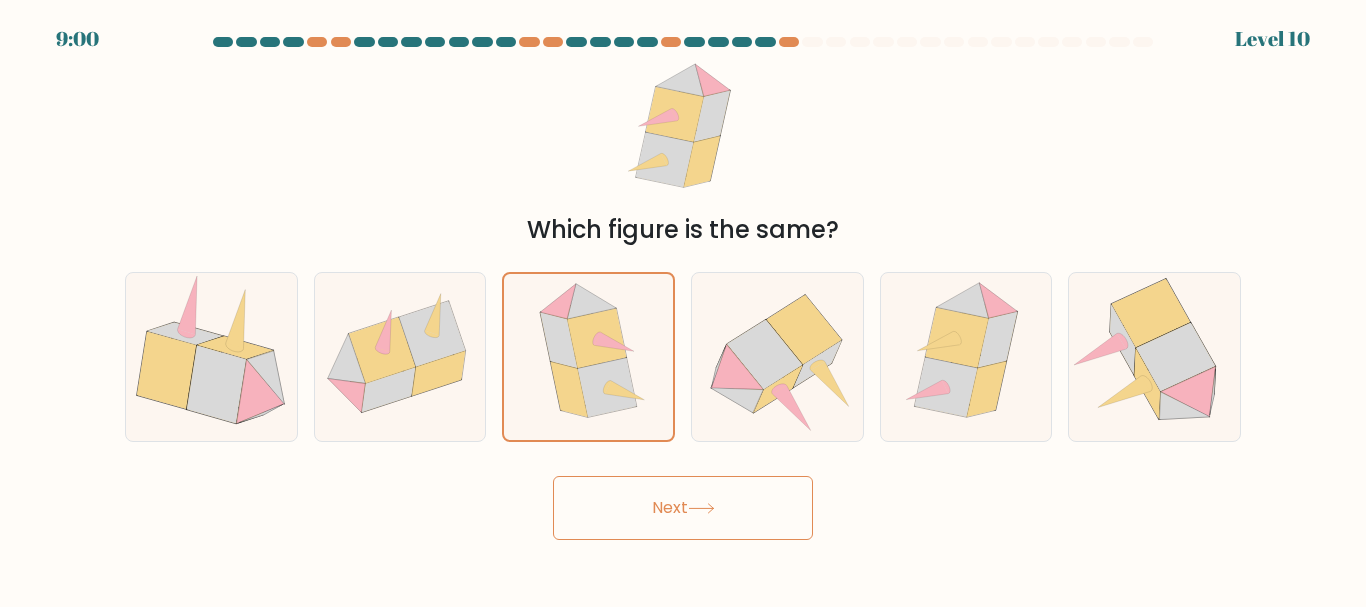 click on "Next" at bounding box center [683, 508] 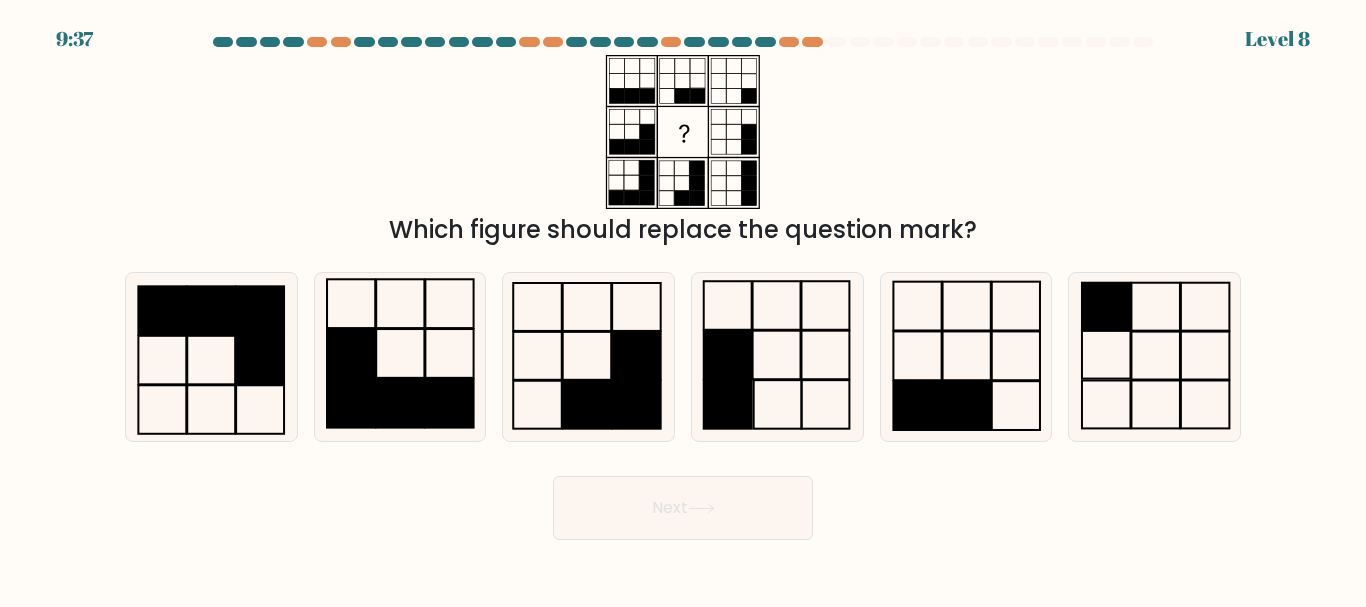drag, startPoint x: 953, startPoint y: 359, endPoint x: 856, endPoint y: 514, distance: 182.84967 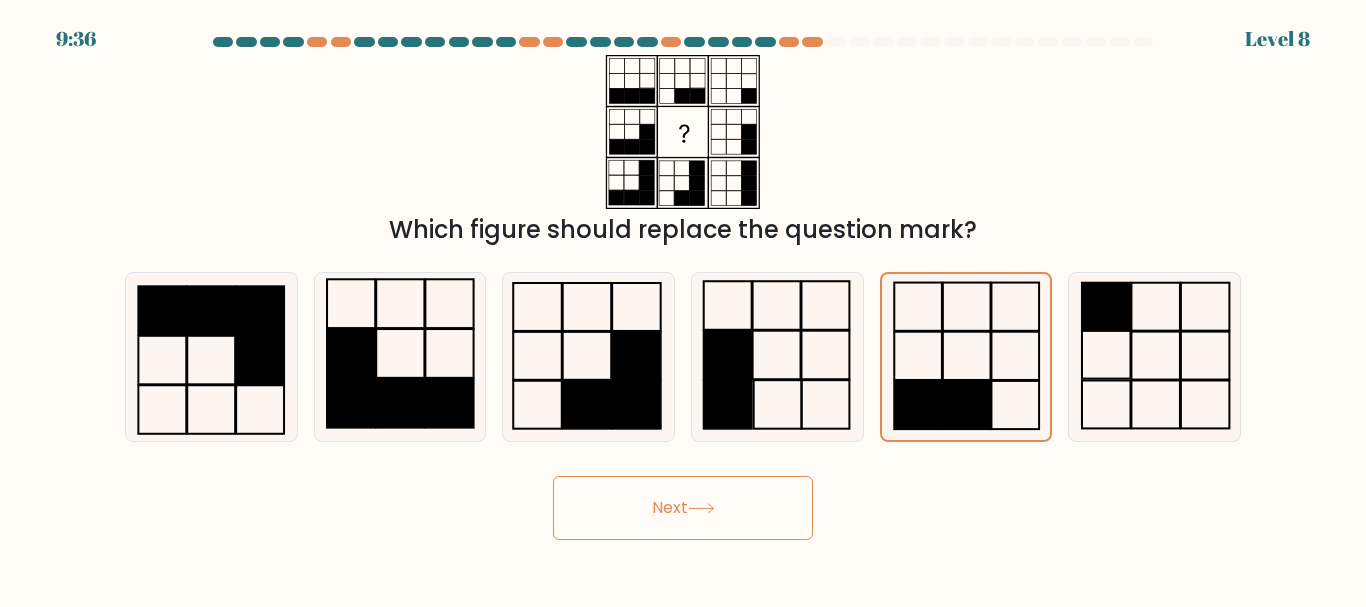 click on "Next" at bounding box center (683, 508) 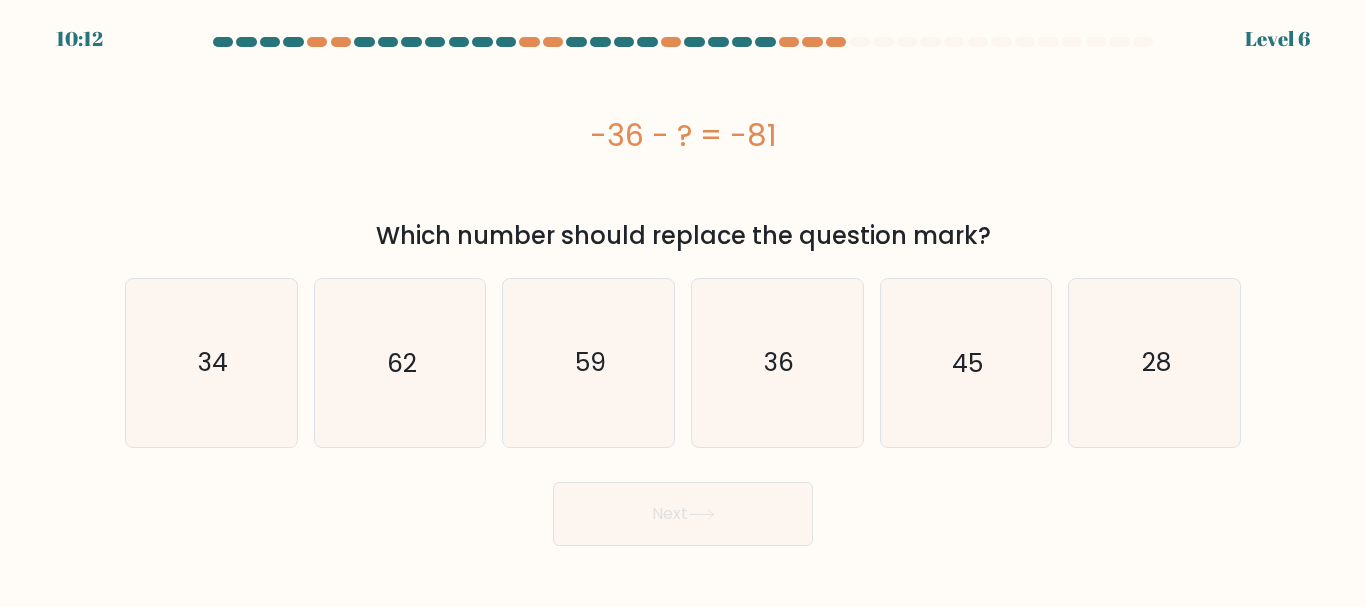 drag, startPoint x: 928, startPoint y: 401, endPoint x: 771, endPoint y: 533, distance: 205.11703 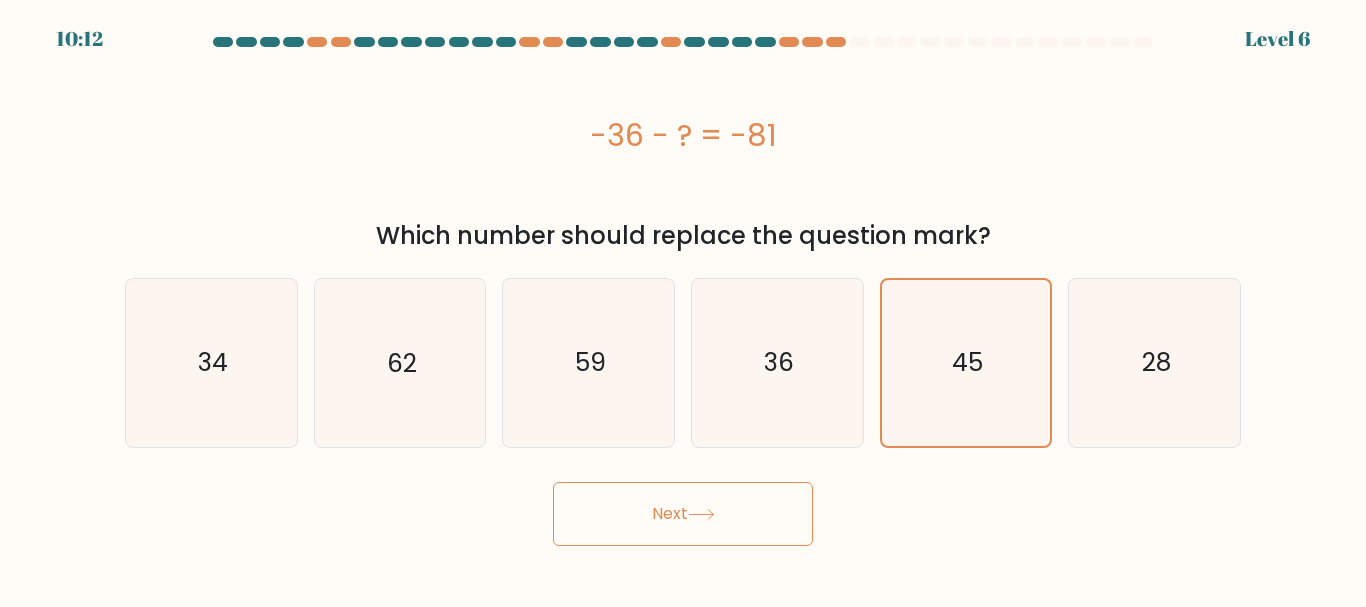 click on "Next" at bounding box center [683, 514] 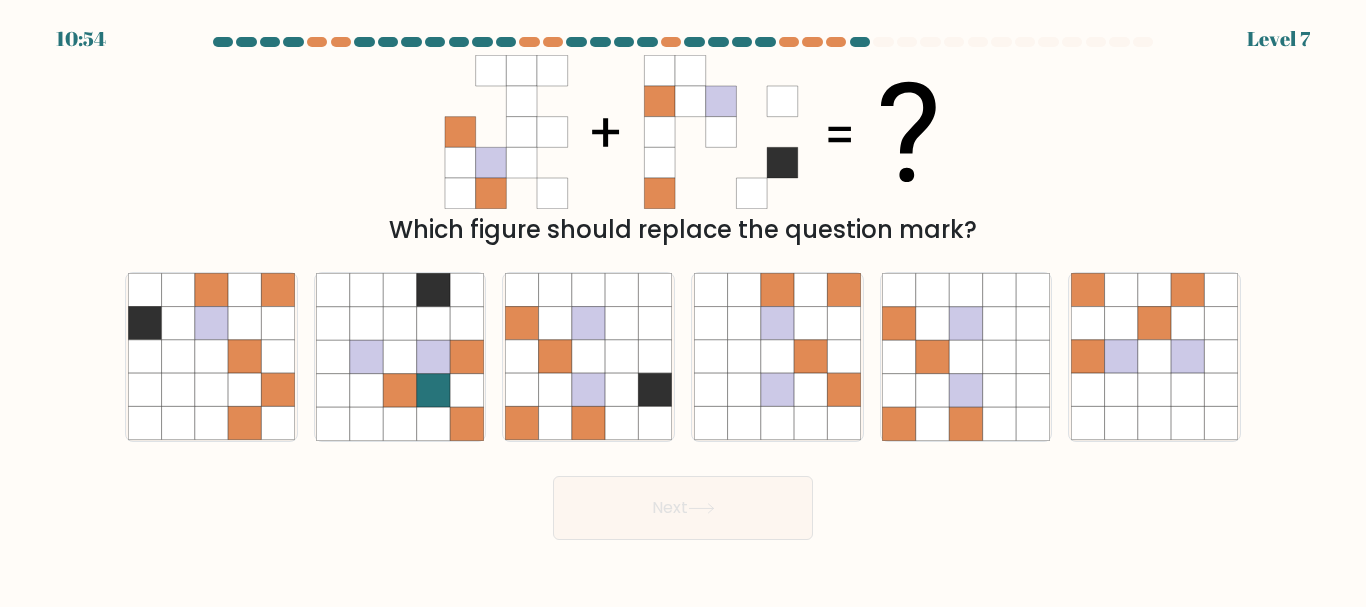 drag, startPoint x: 585, startPoint y: 399, endPoint x: 746, endPoint y: 556, distance: 224.87775 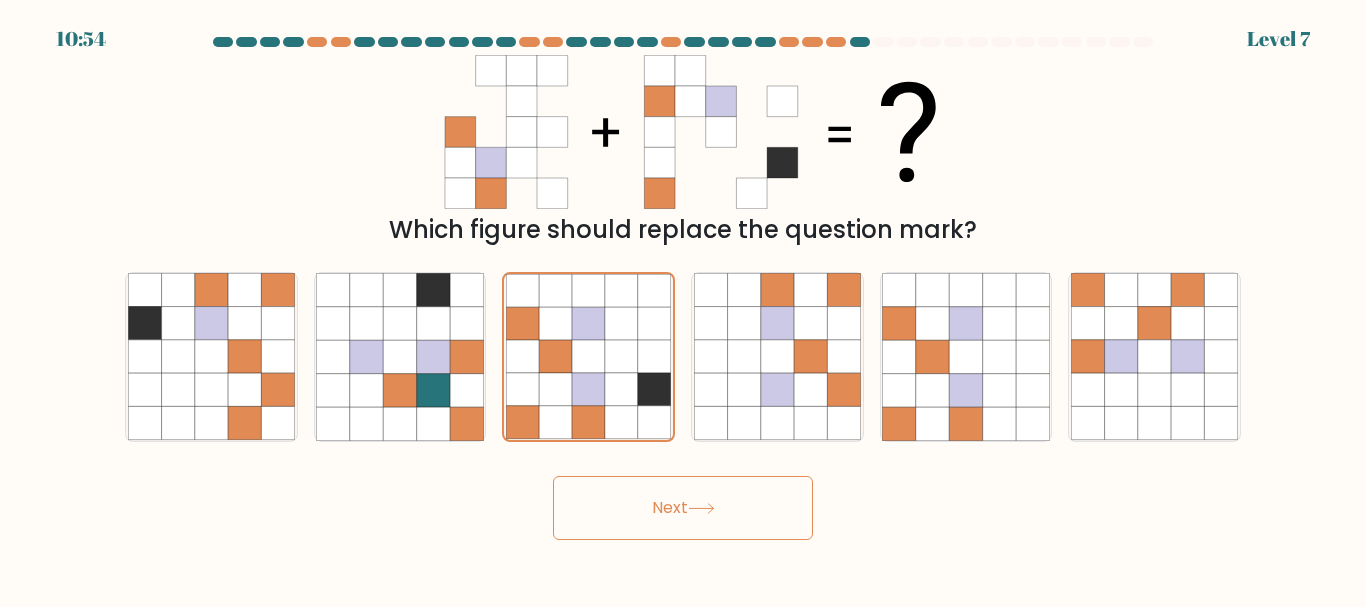 click on "Next" at bounding box center [683, 508] 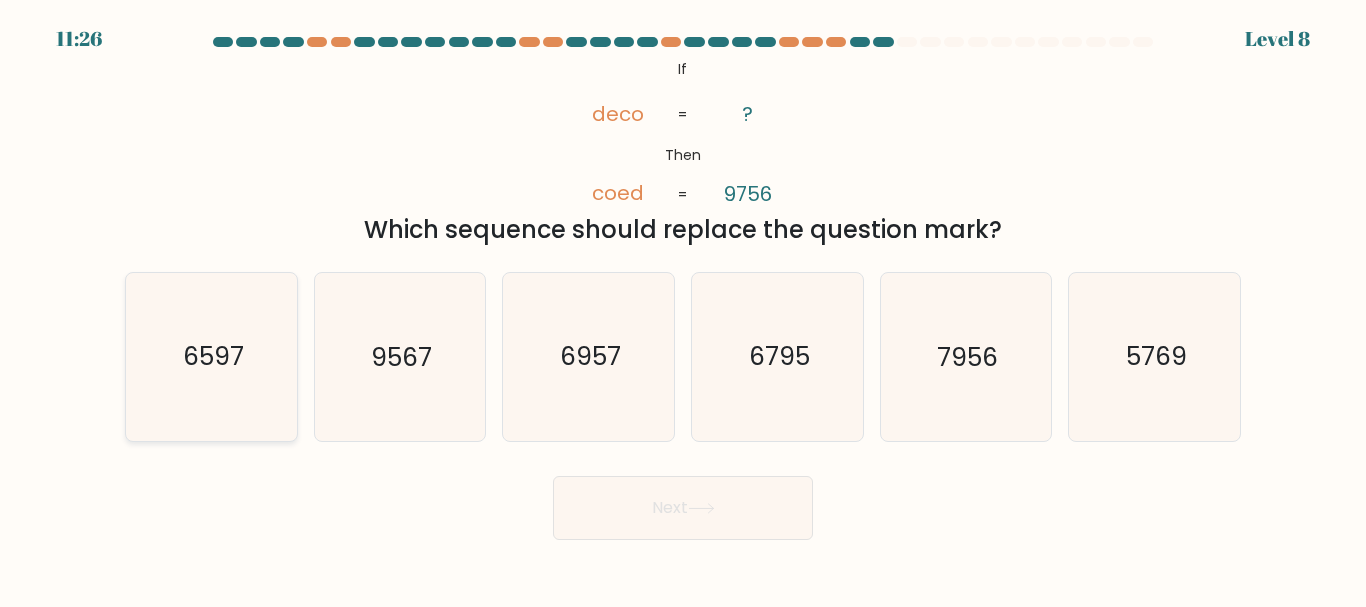 click on "6597" 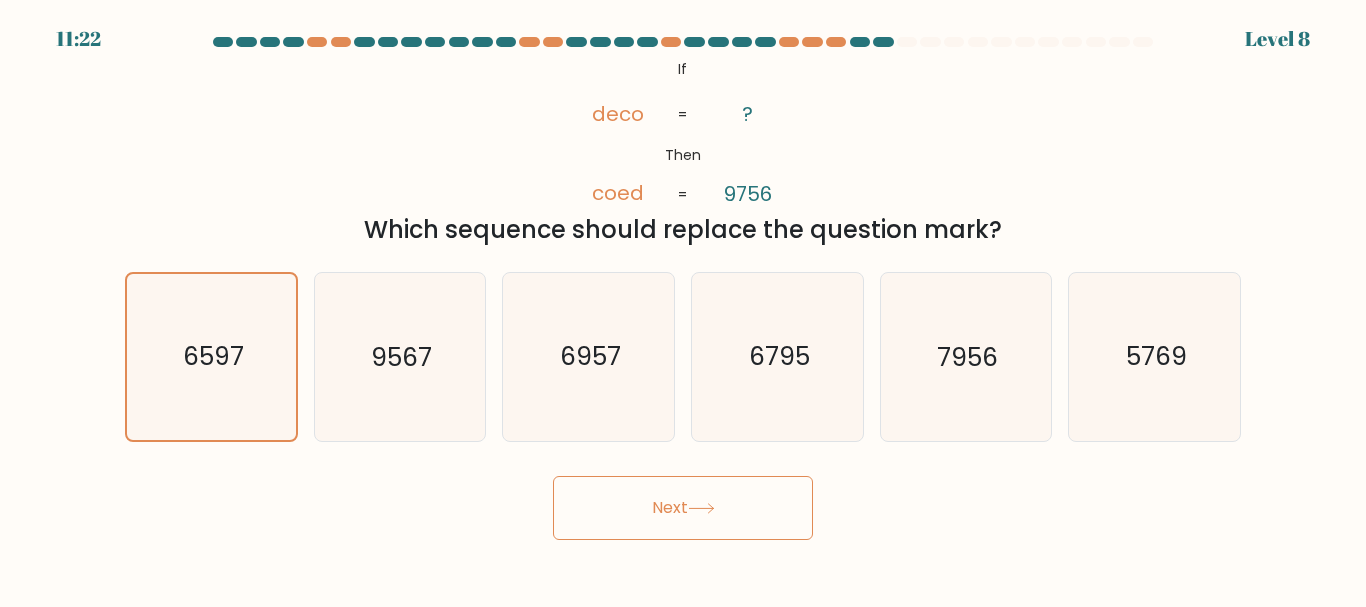click on "Next" at bounding box center (683, 508) 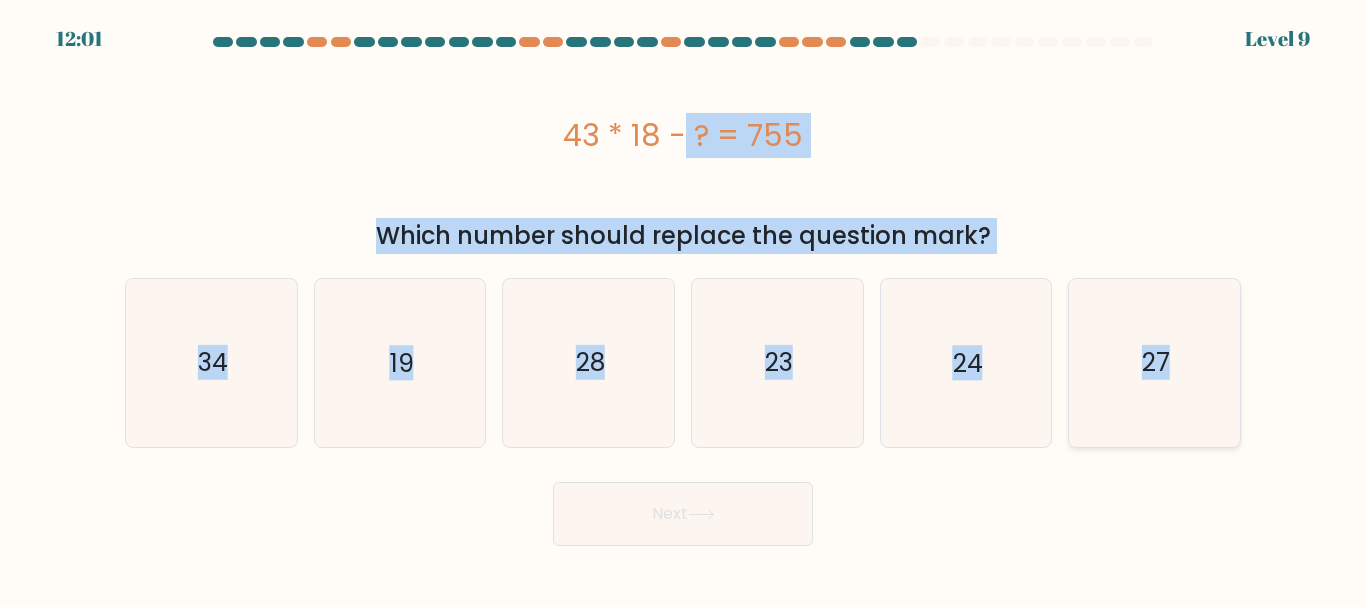 drag, startPoint x: 515, startPoint y: 114, endPoint x: 1164, endPoint y: 377, distance: 700.2642 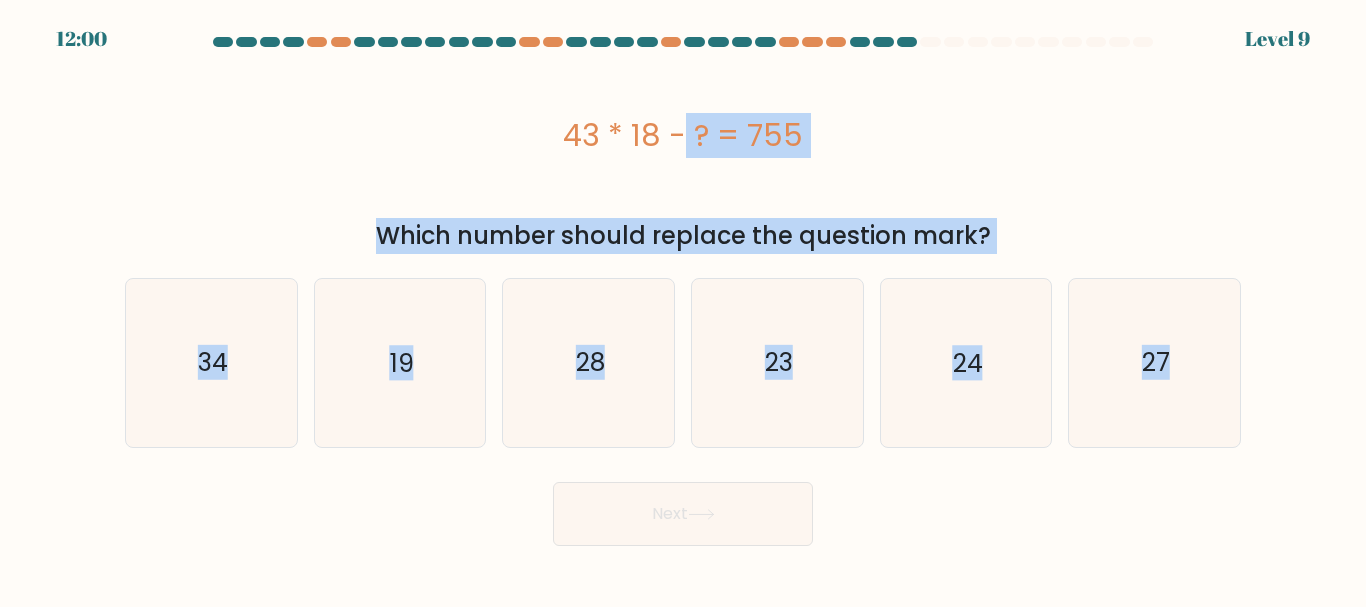 copy on "43 * 18 - ? = 755
Which number should replace the question mark?
a.
34
b.
19
c.
28
d.
23
e.
24
f.
27" 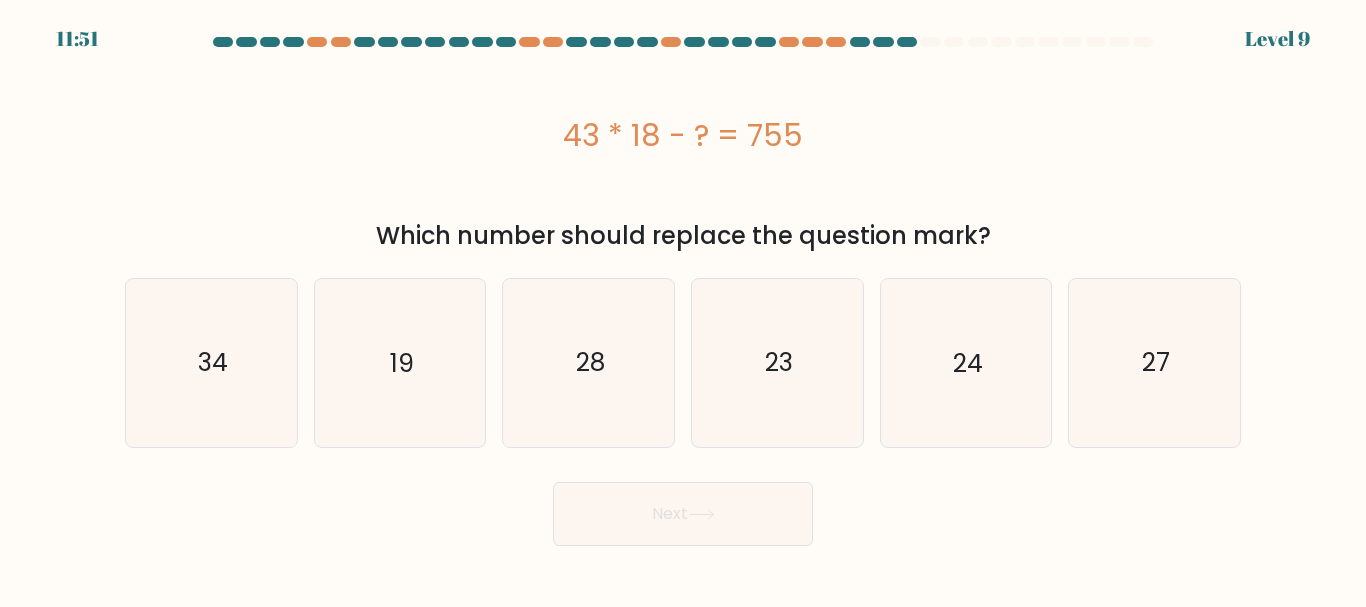 click on "Next" at bounding box center [683, 509] 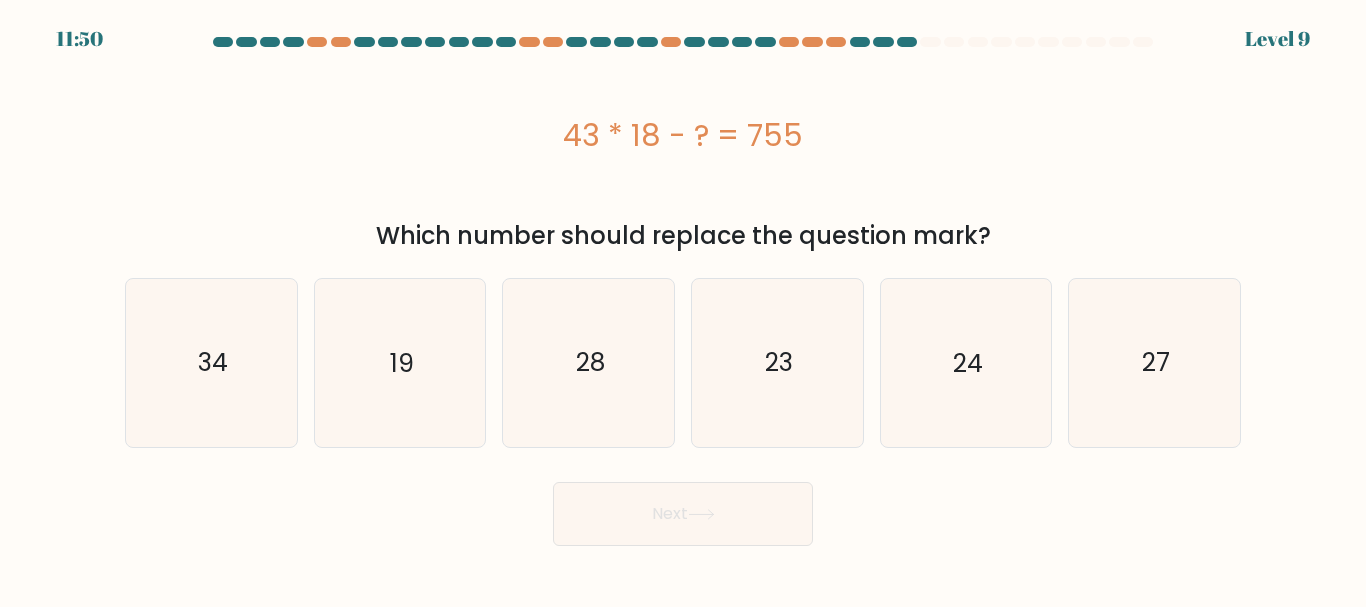 drag, startPoint x: 396, startPoint y: 360, endPoint x: 585, endPoint y: 489, distance: 228.82744 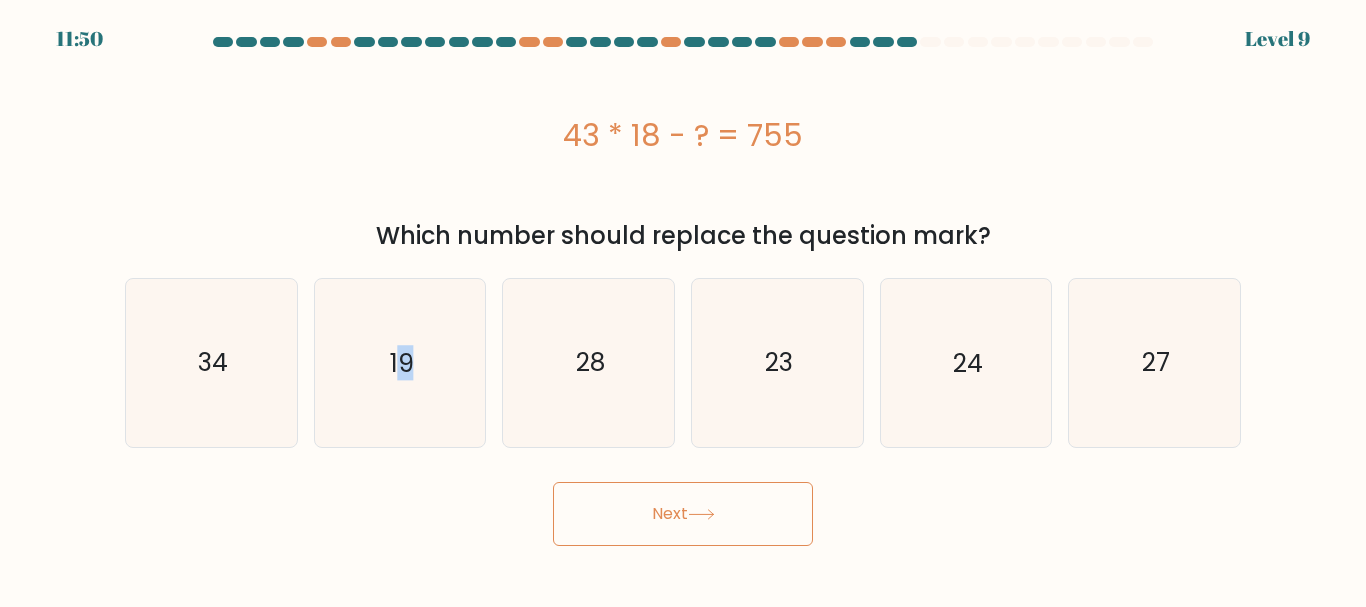 drag, startPoint x: 660, startPoint y: 500, endPoint x: 803, endPoint y: 493, distance: 143.17122 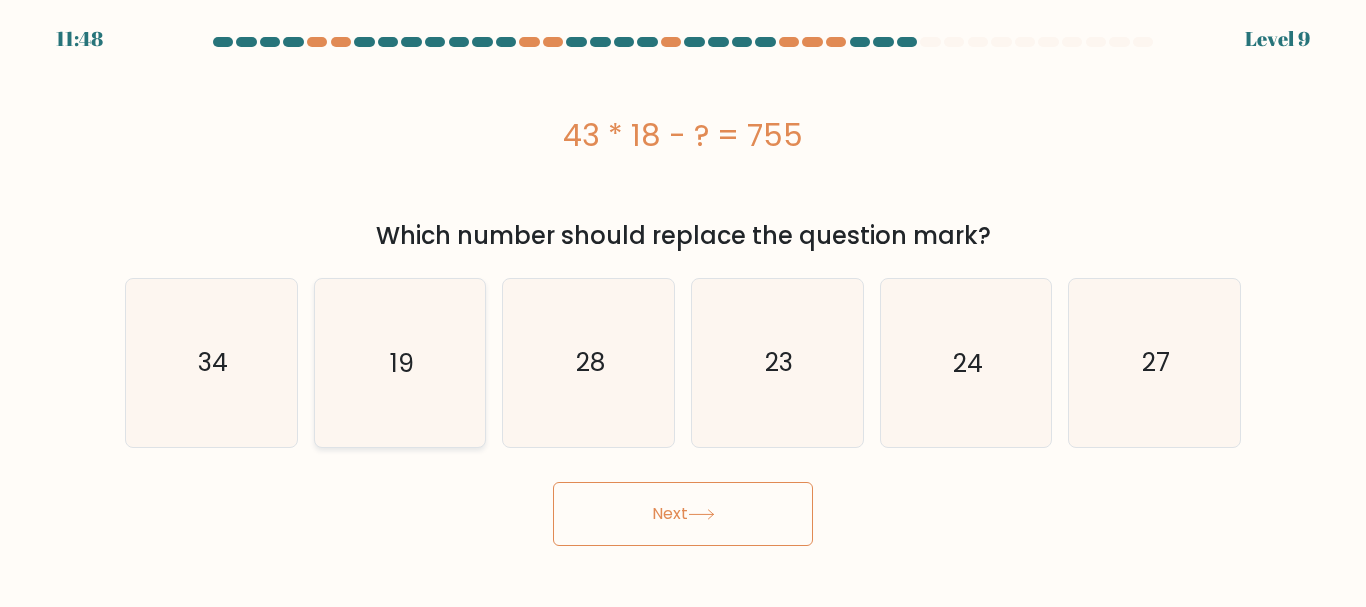 click on "19" 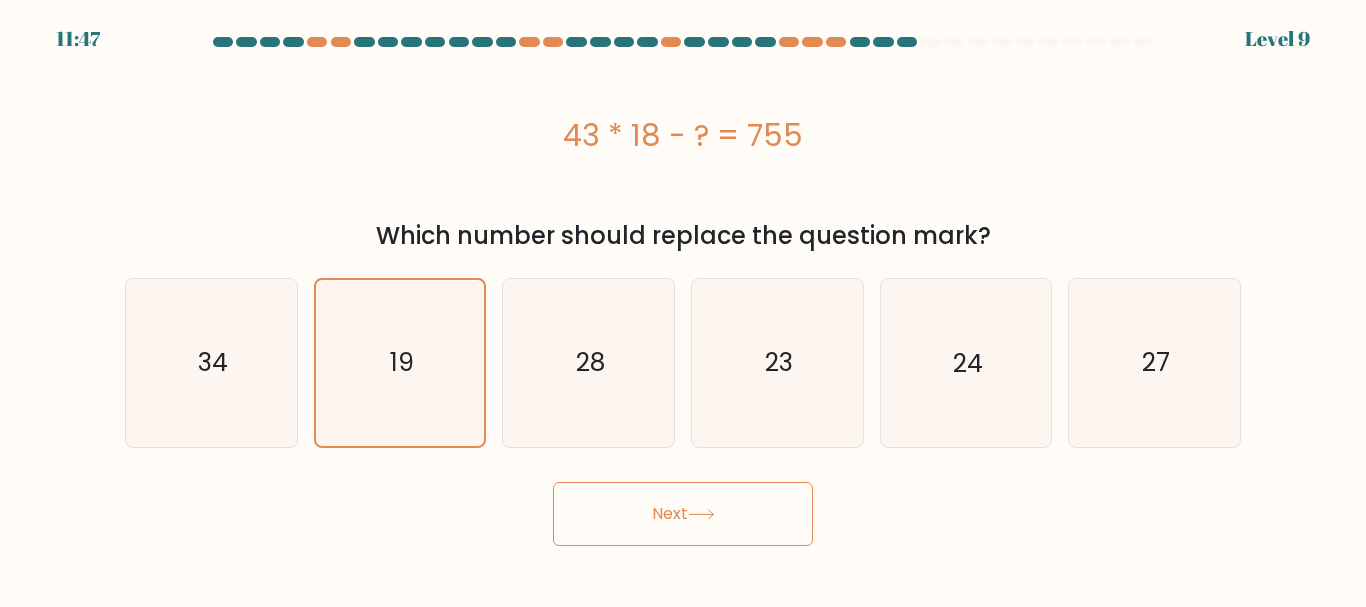 drag, startPoint x: 697, startPoint y: 513, endPoint x: 715, endPoint y: 509, distance: 18.439089 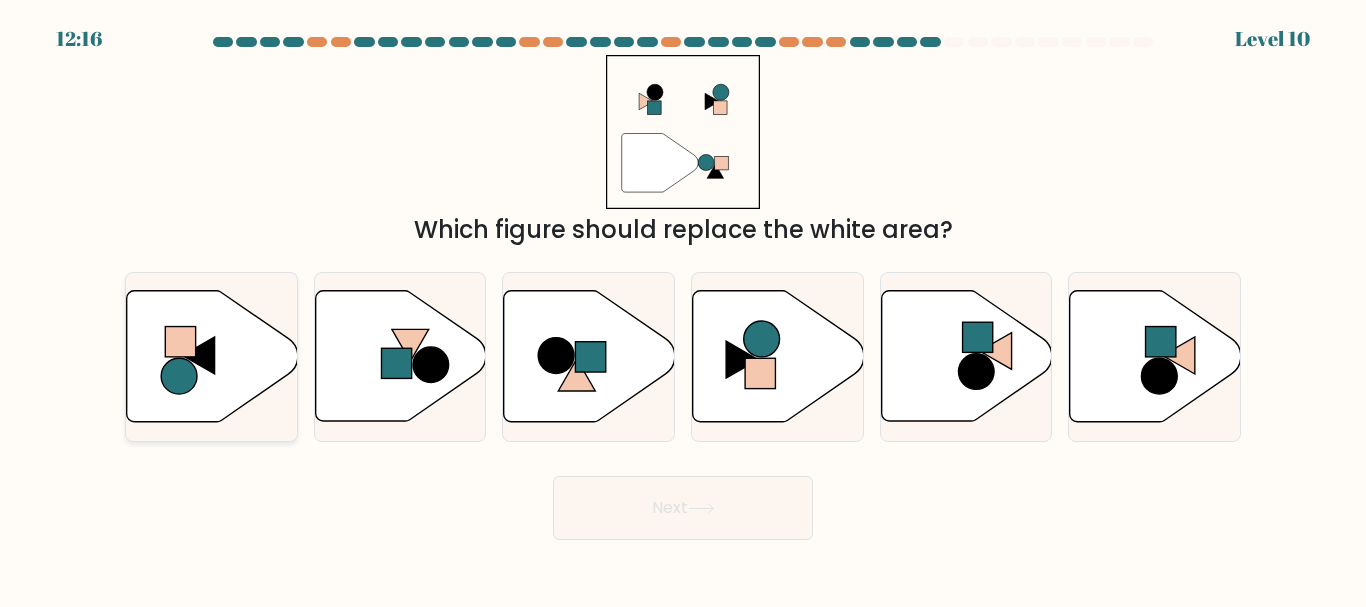 click 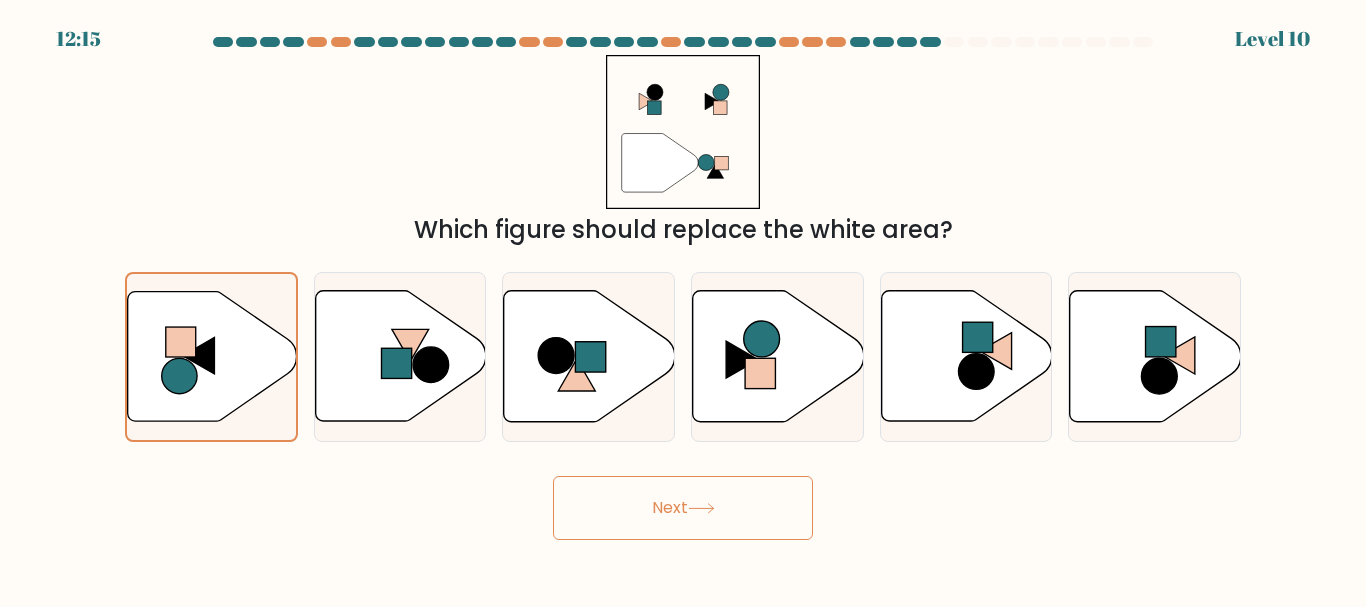 click on "Next" at bounding box center (683, 508) 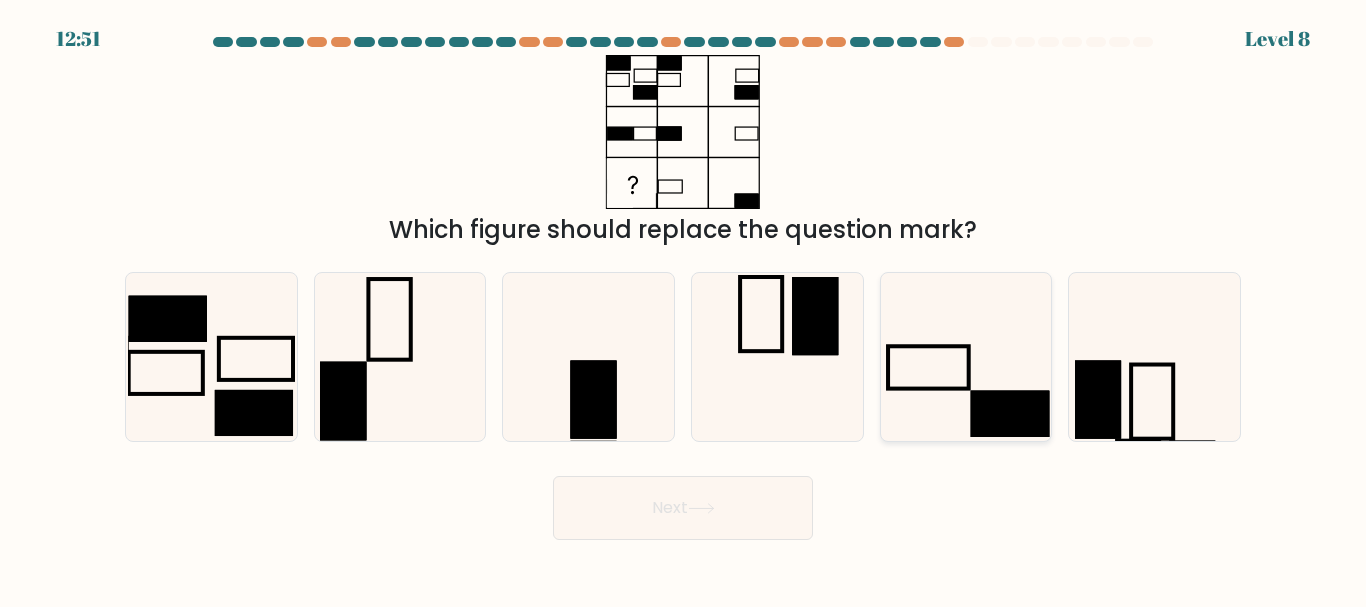 click 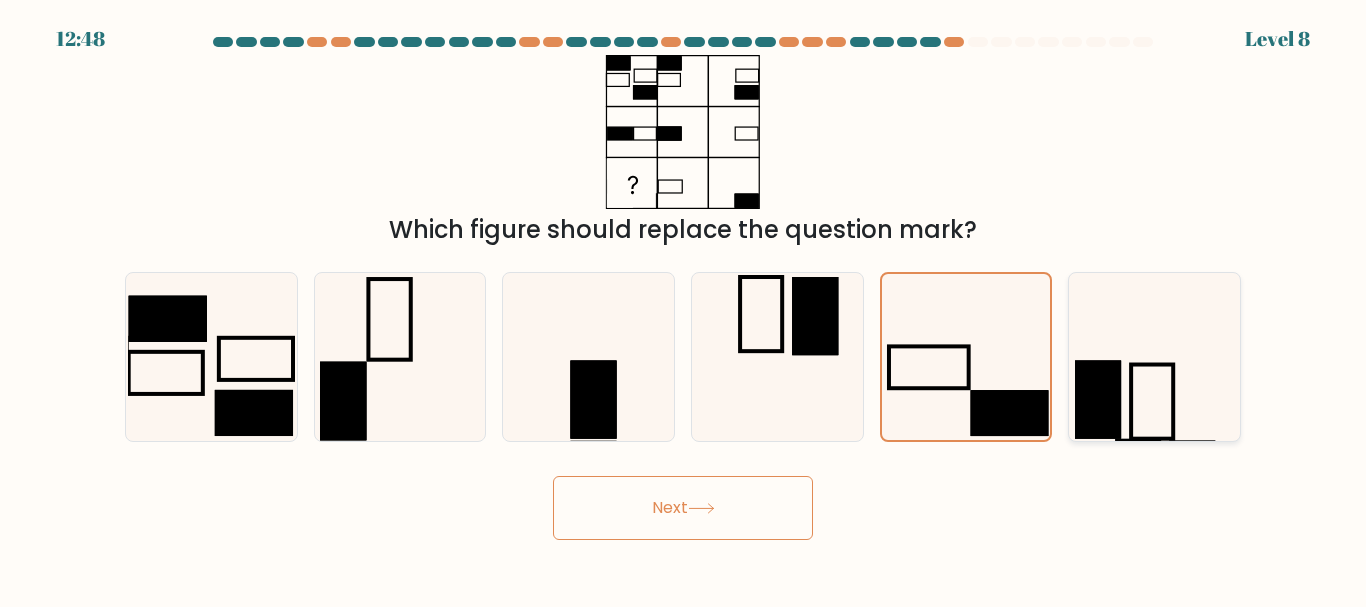 click 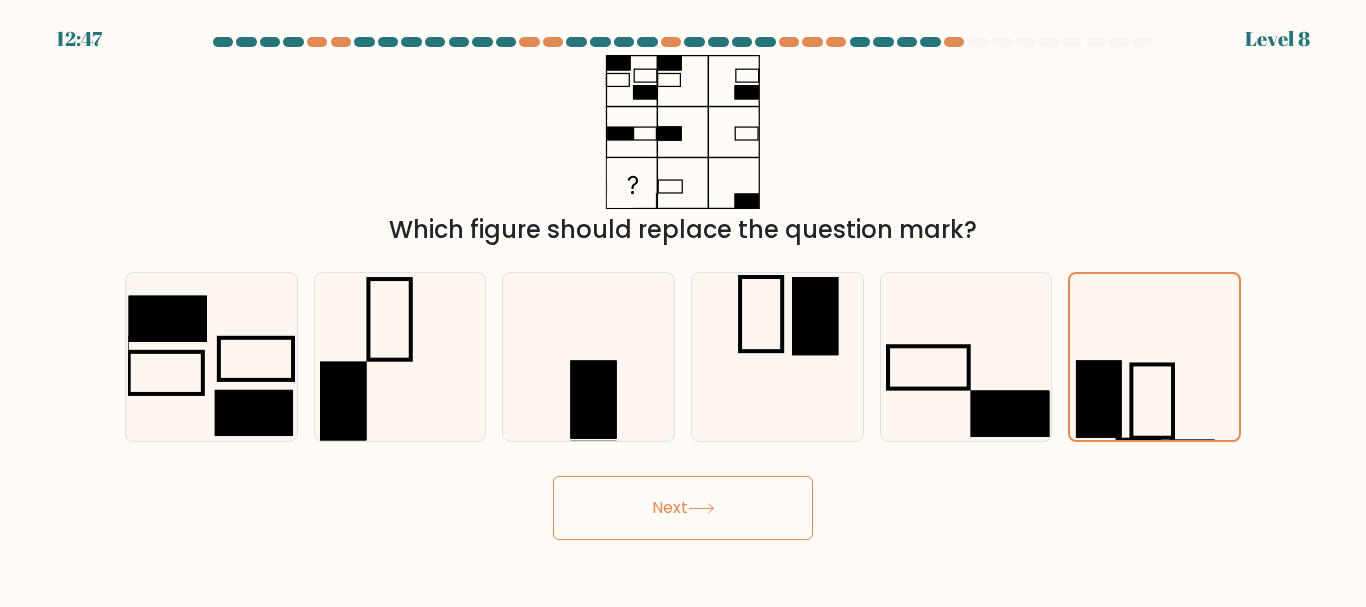 drag, startPoint x: 749, startPoint y: 507, endPoint x: 762, endPoint y: 506, distance: 13.038404 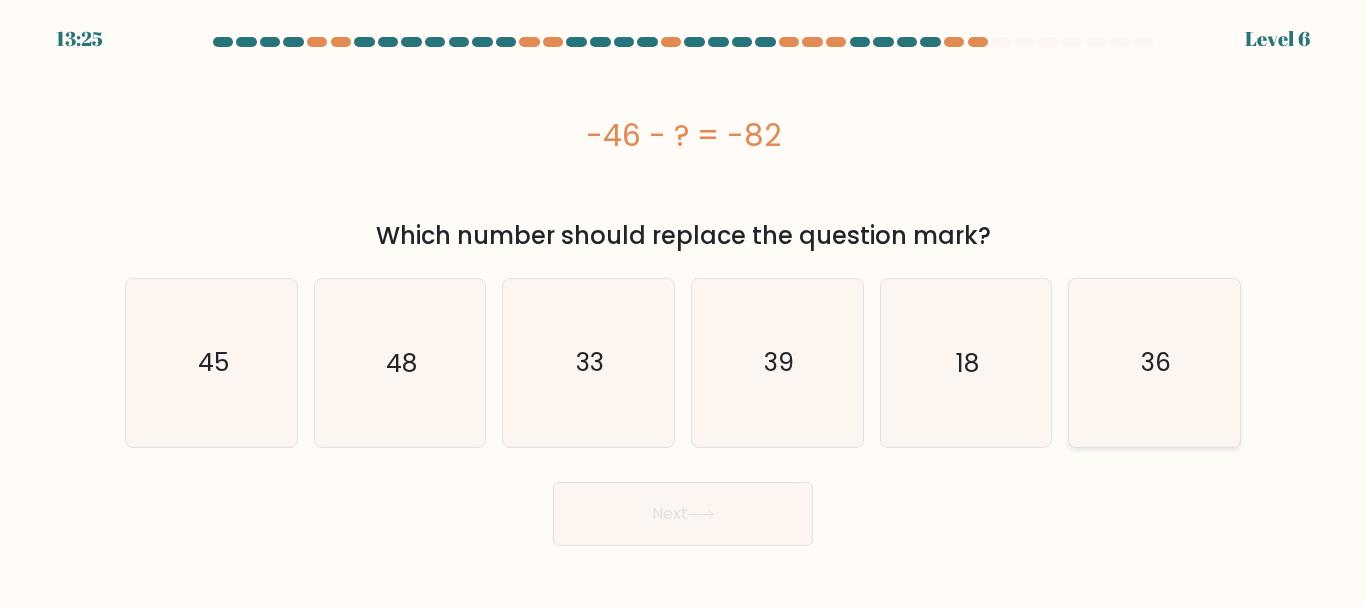 click on "36" 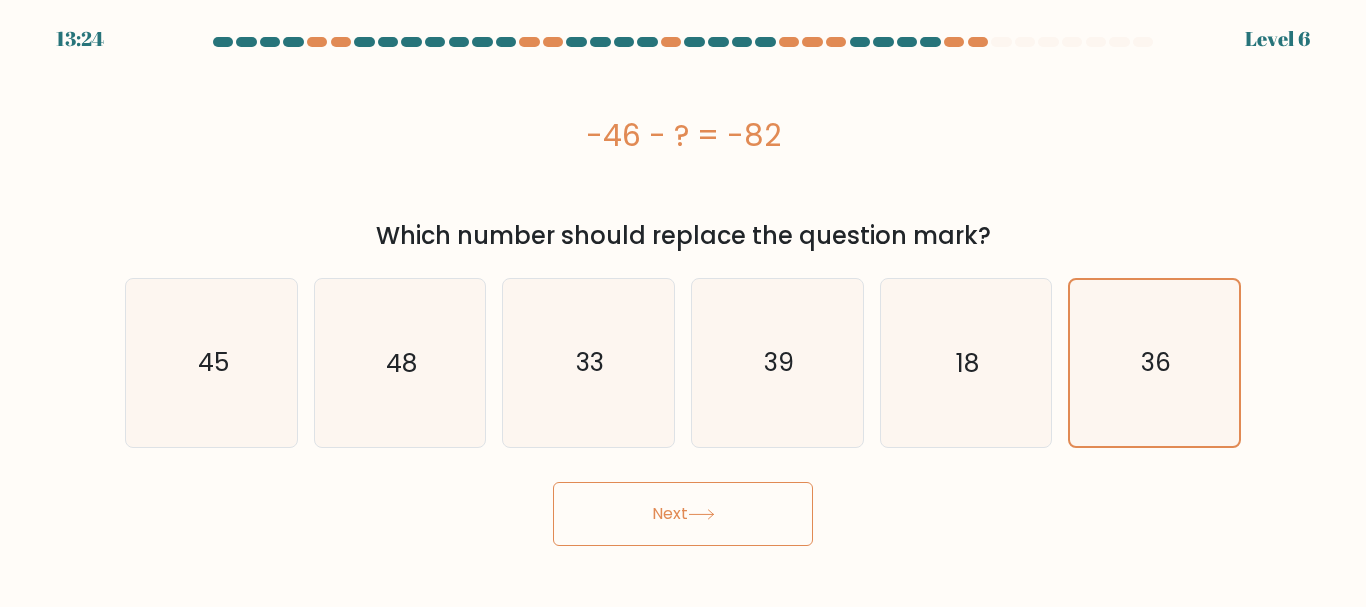 click on "Next" at bounding box center [683, 514] 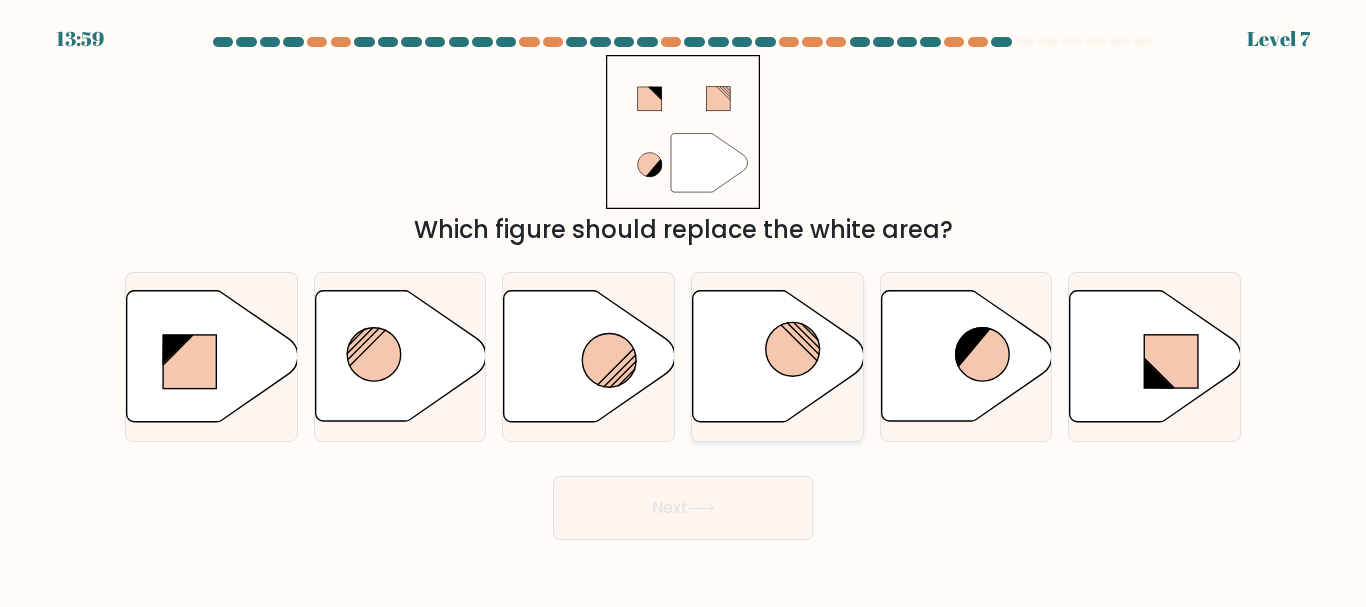 click 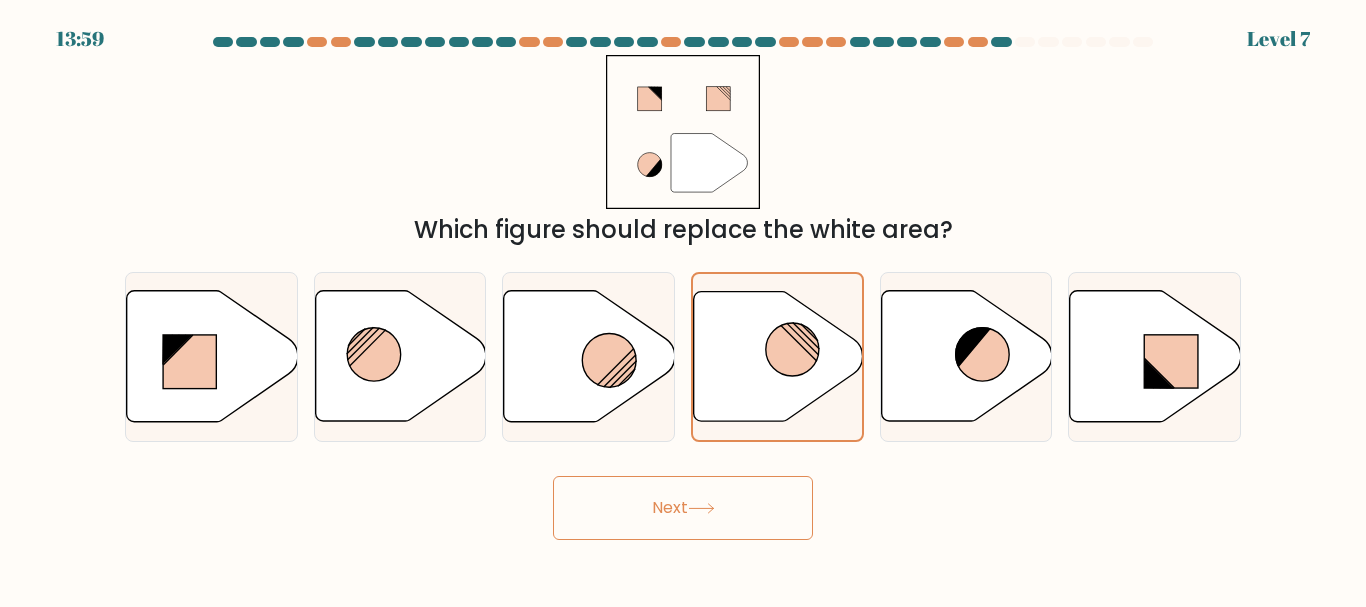 drag, startPoint x: 783, startPoint y: 496, endPoint x: 812, endPoint y: 497, distance: 29.017237 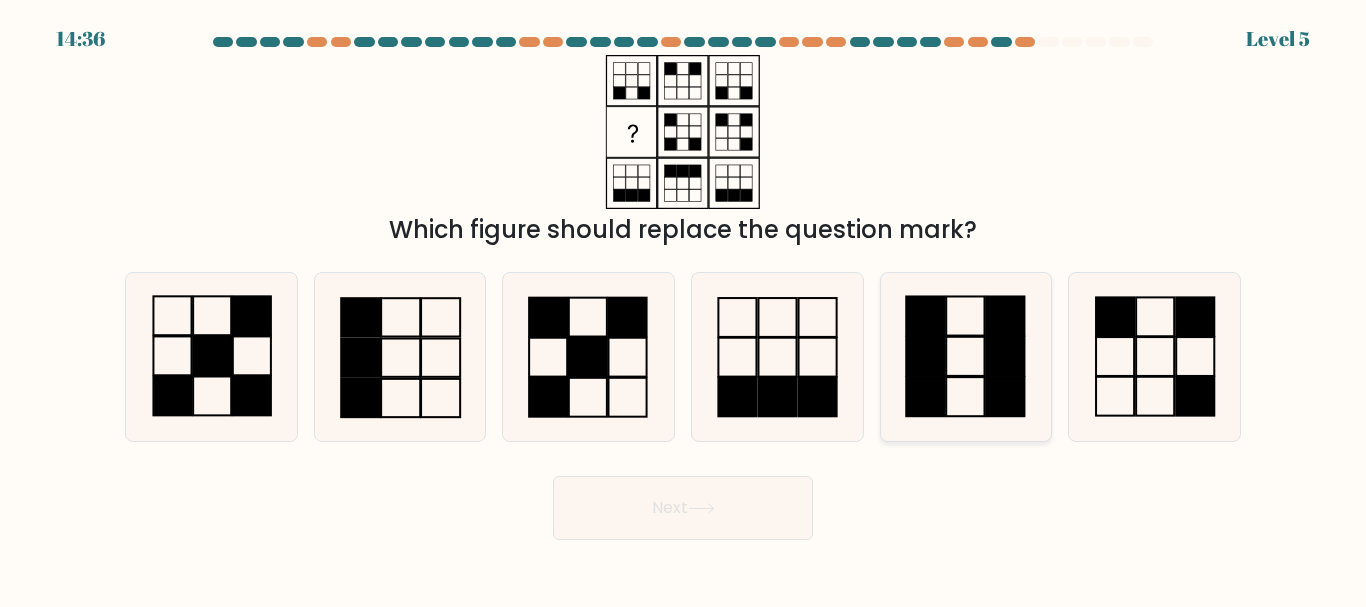 click 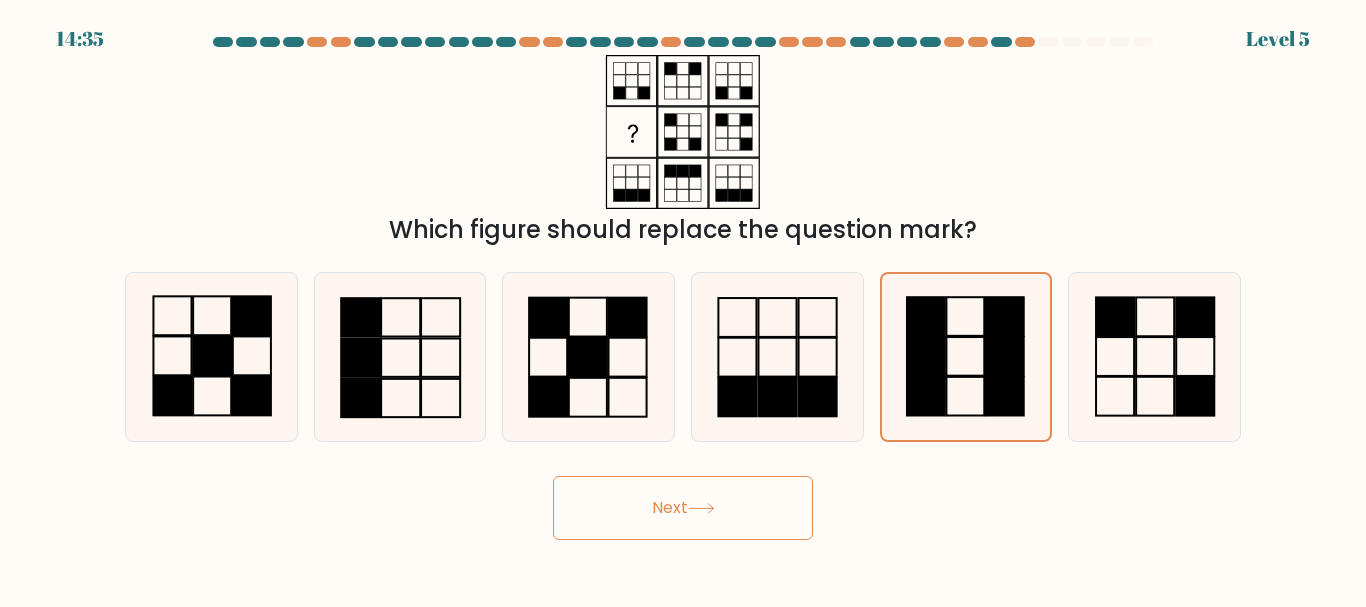 drag, startPoint x: 754, startPoint y: 523, endPoint x: 791, endPoint y: 512, distance: 38.600517 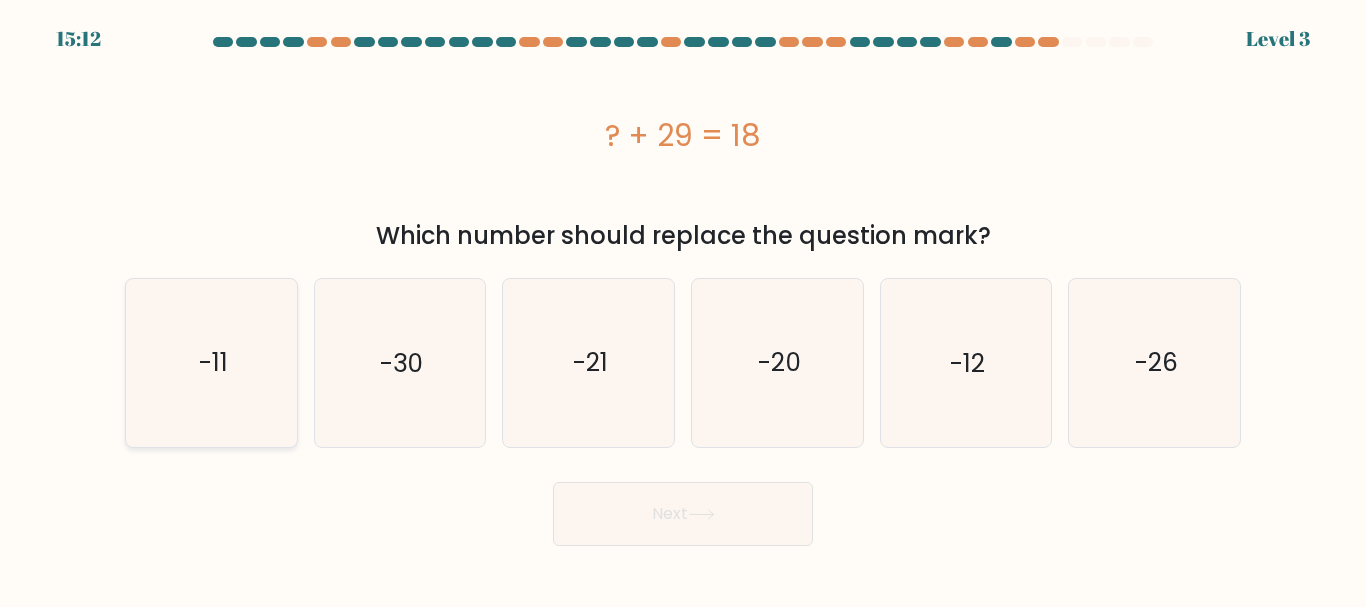 drag, startPoint x: 248, startPoint y: 387, endPoint x: 264, endPoint y: 390, distance: 16.27882 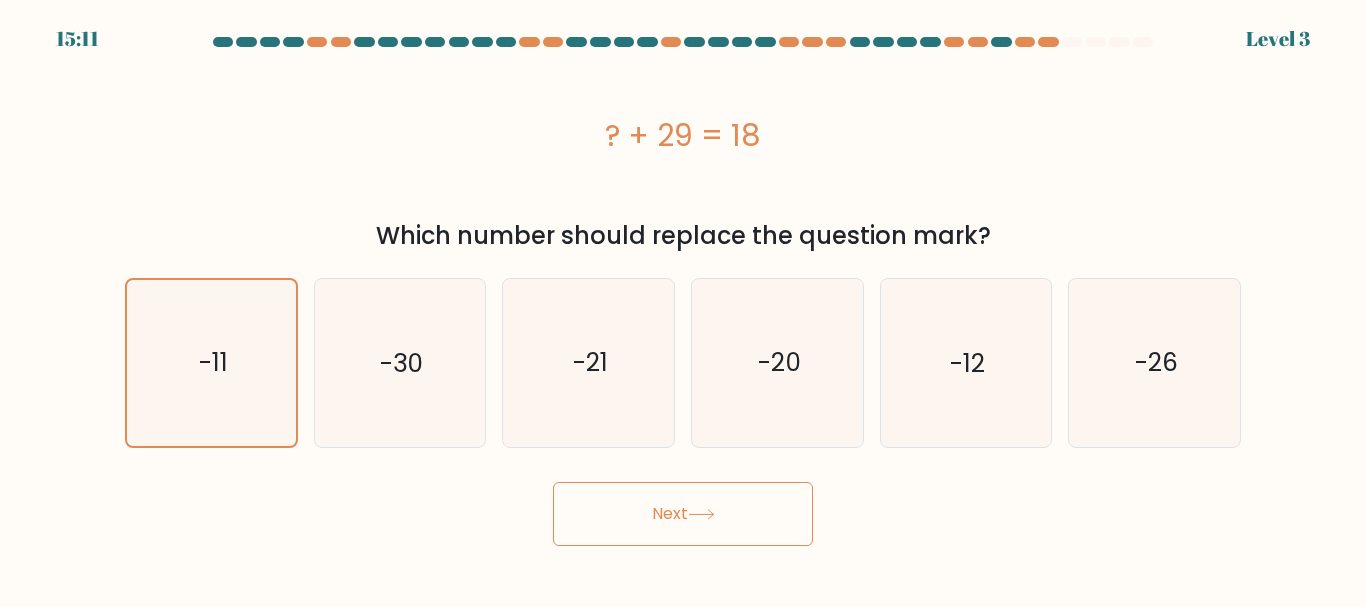 click on "Next" at bounding box center [683, 514] 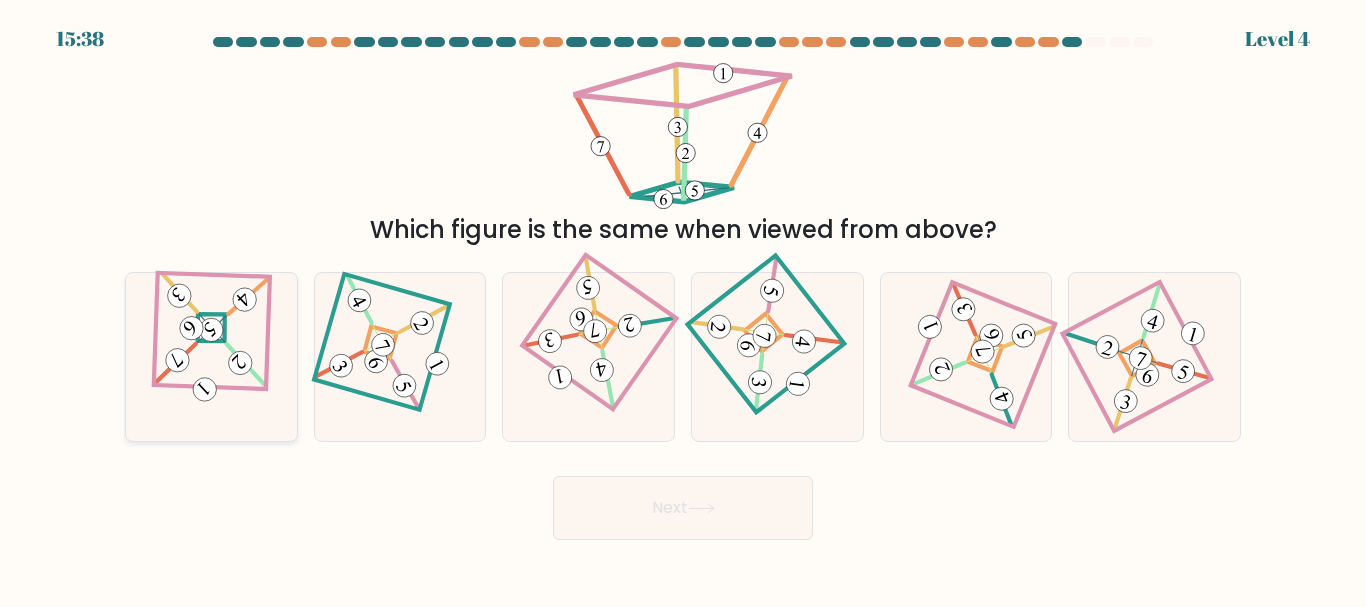 click 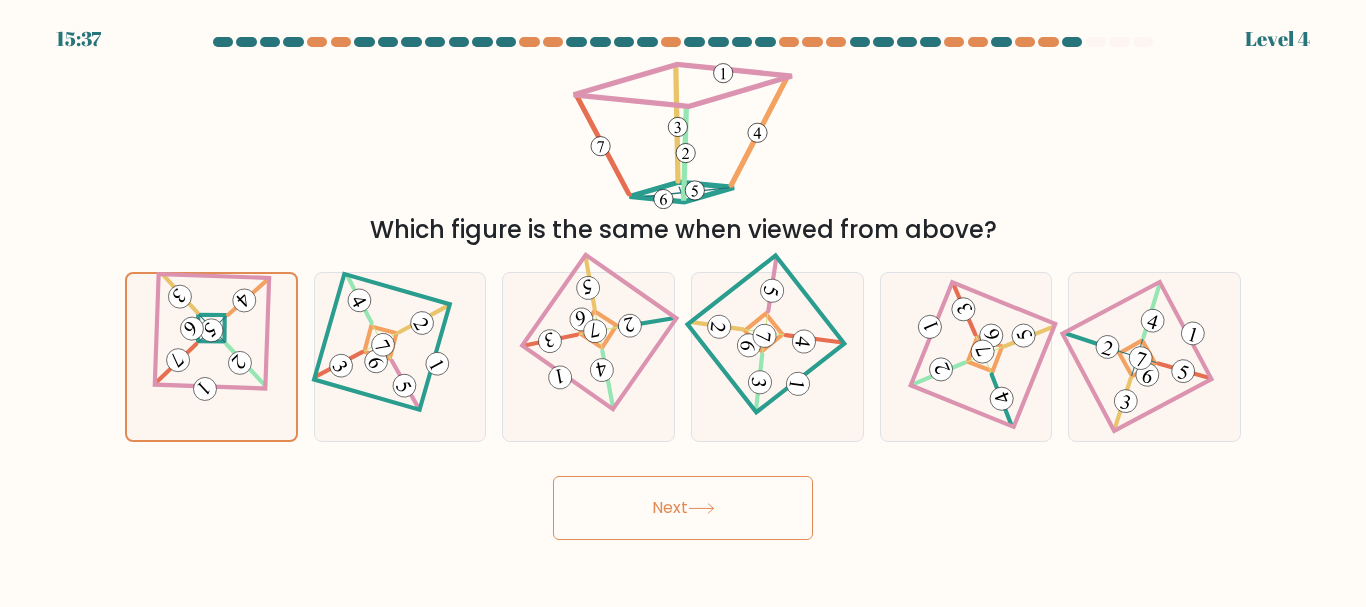 click on "Next" at bounding box center (683, 508) 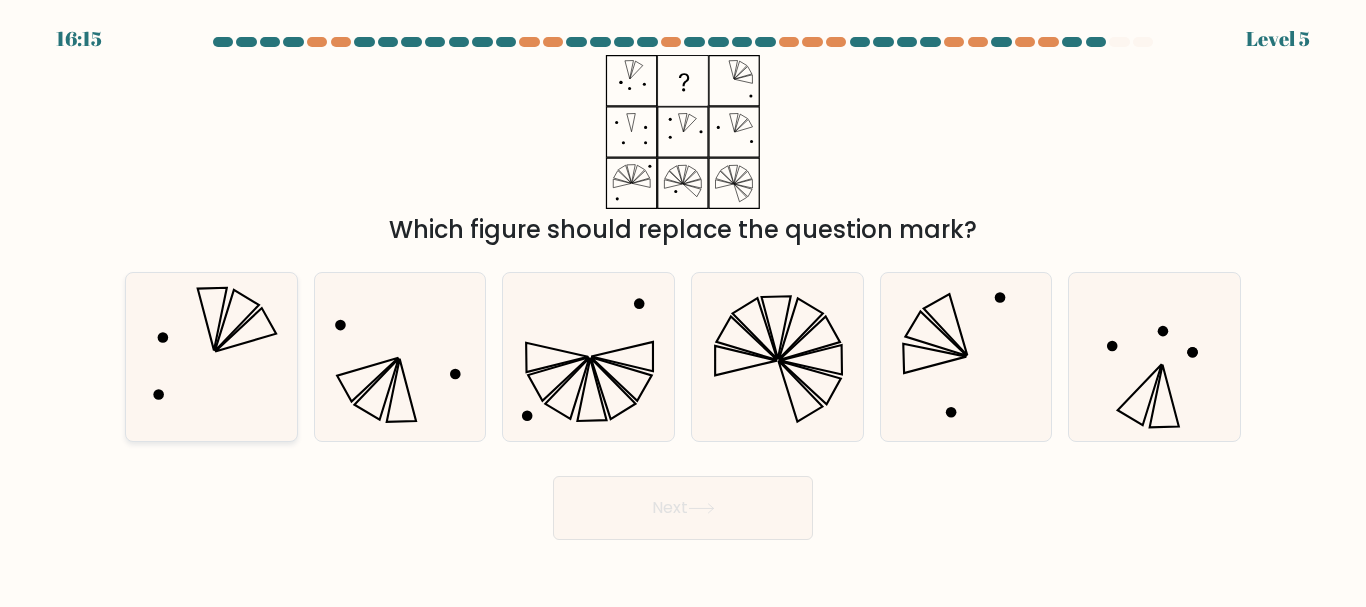 click 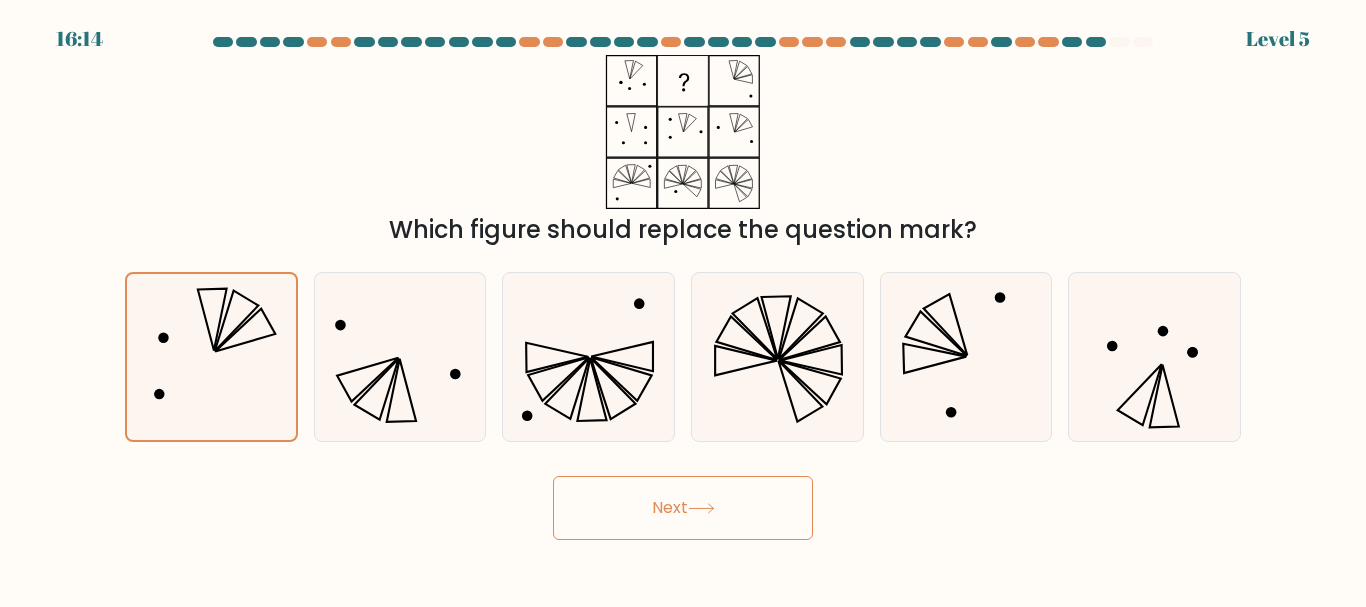 click on "Next" at bounding box center [683, 508] 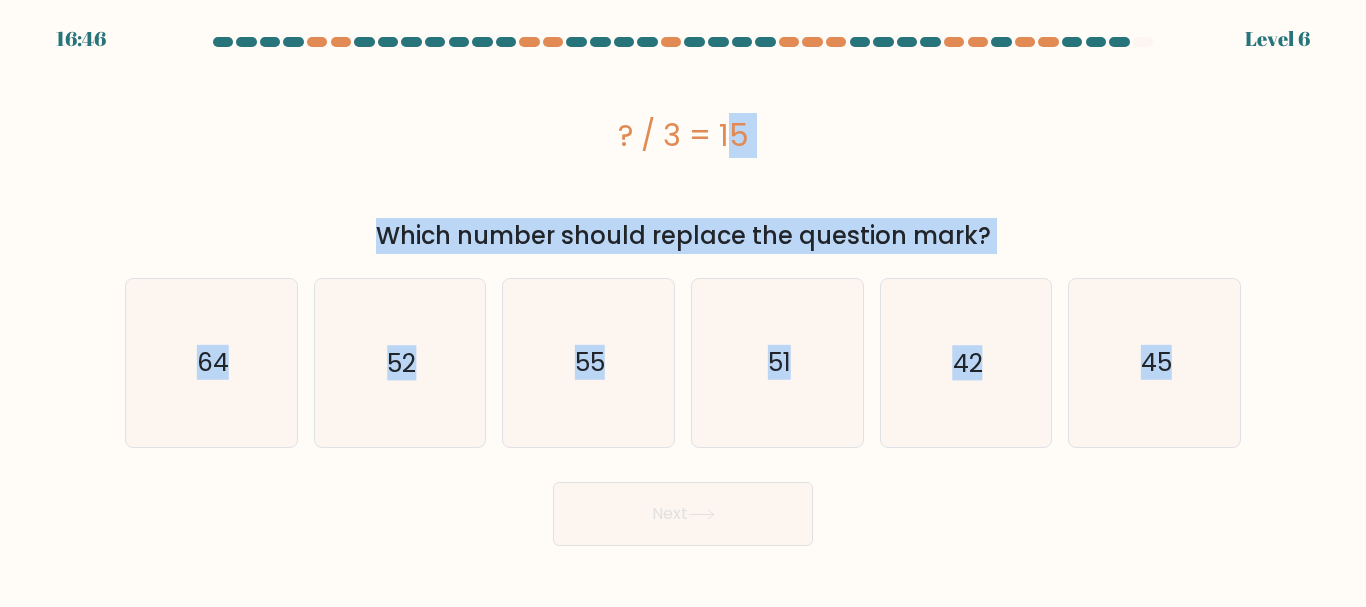 drag, startPoint x: 542, startPoint y: 106, endPoint x: 1317, endPoint y: 430, distance: 840.0006 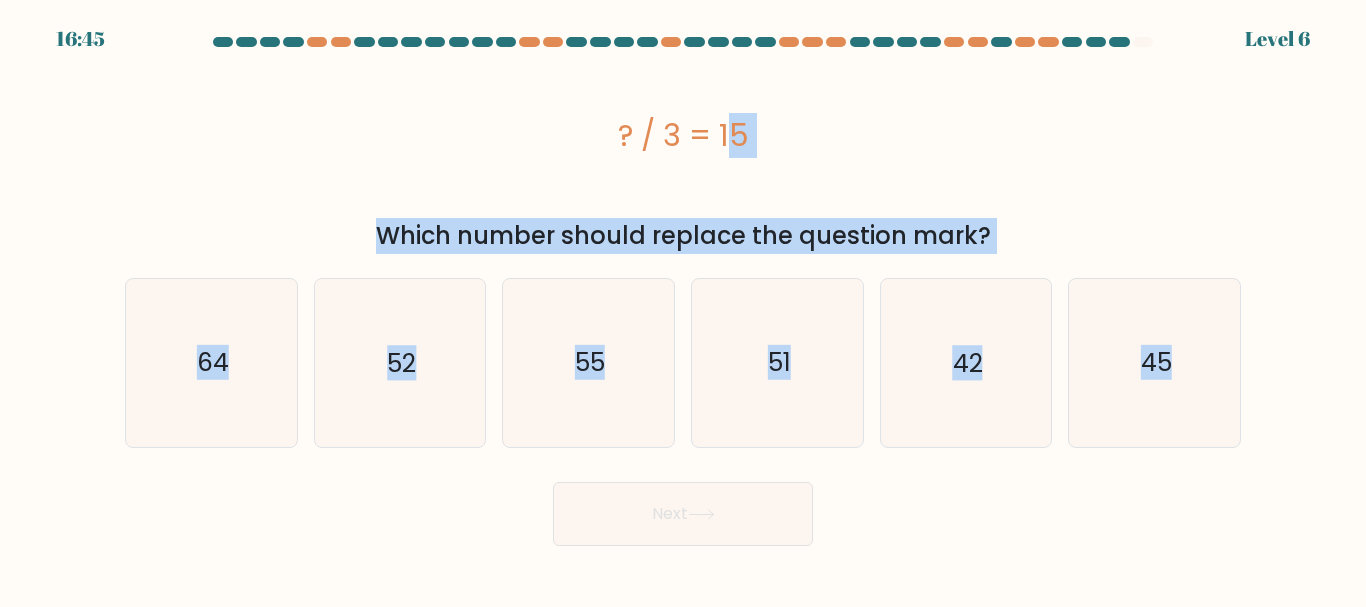copy on "? / 3 = 15
Which number should replace the question mark?
a.
64
b.
52
c.
55
d.
51
e.
42
f.
45" 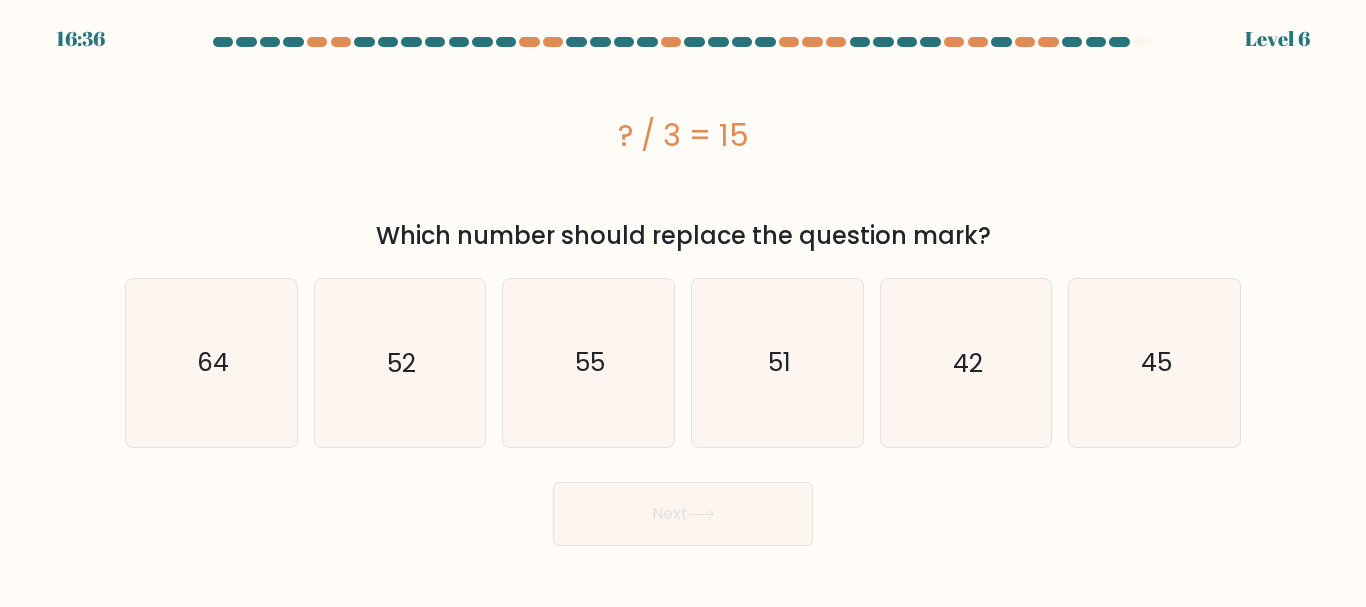 click on "Next" at bounding box center (683, 509) 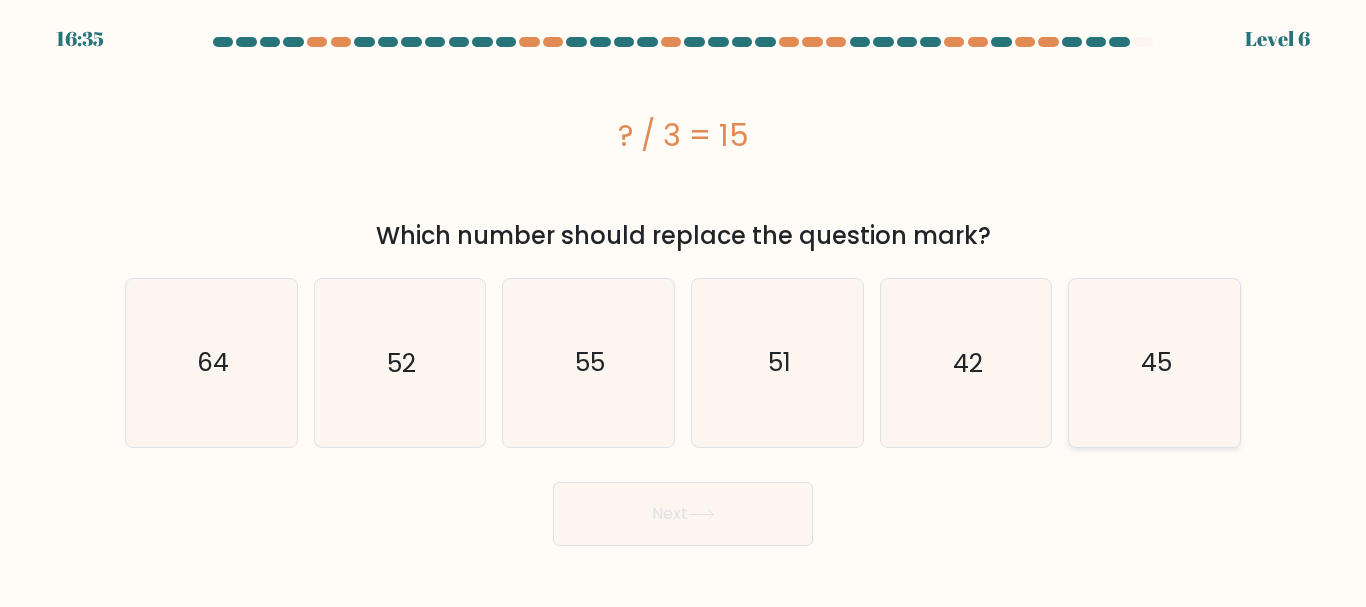 click on "45" 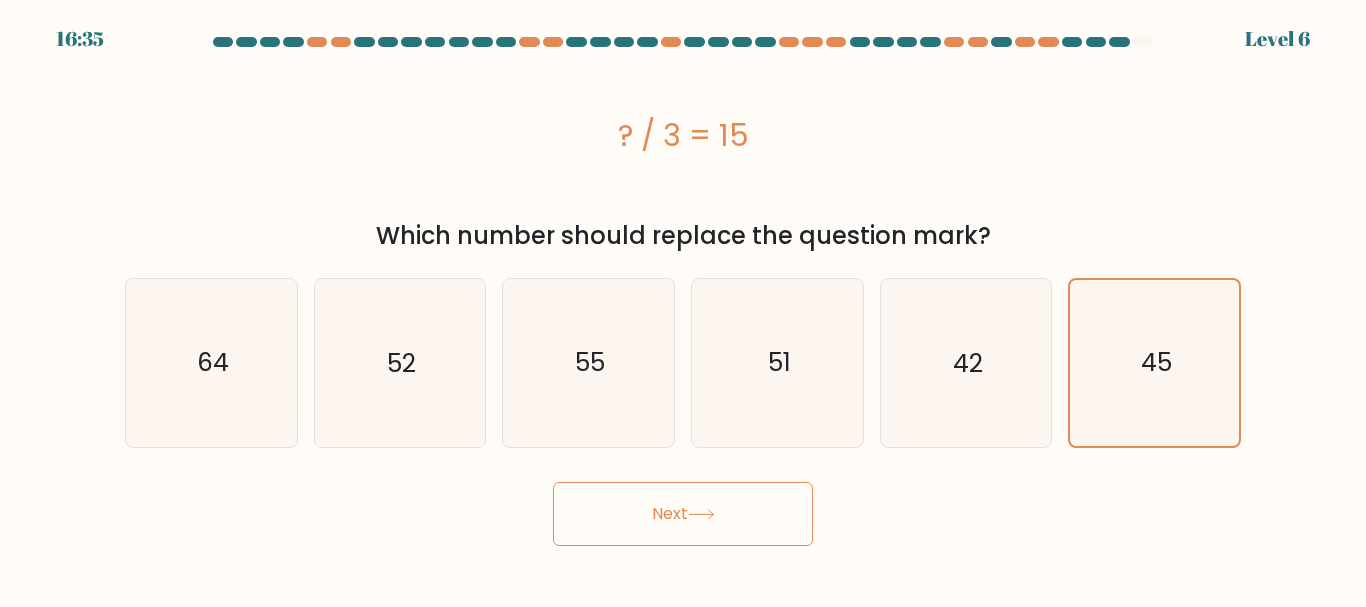 drag, startPoint x: 745, startPoint y: 524, endPoint x: 879, endPoint y: 510, distance: 134.72935 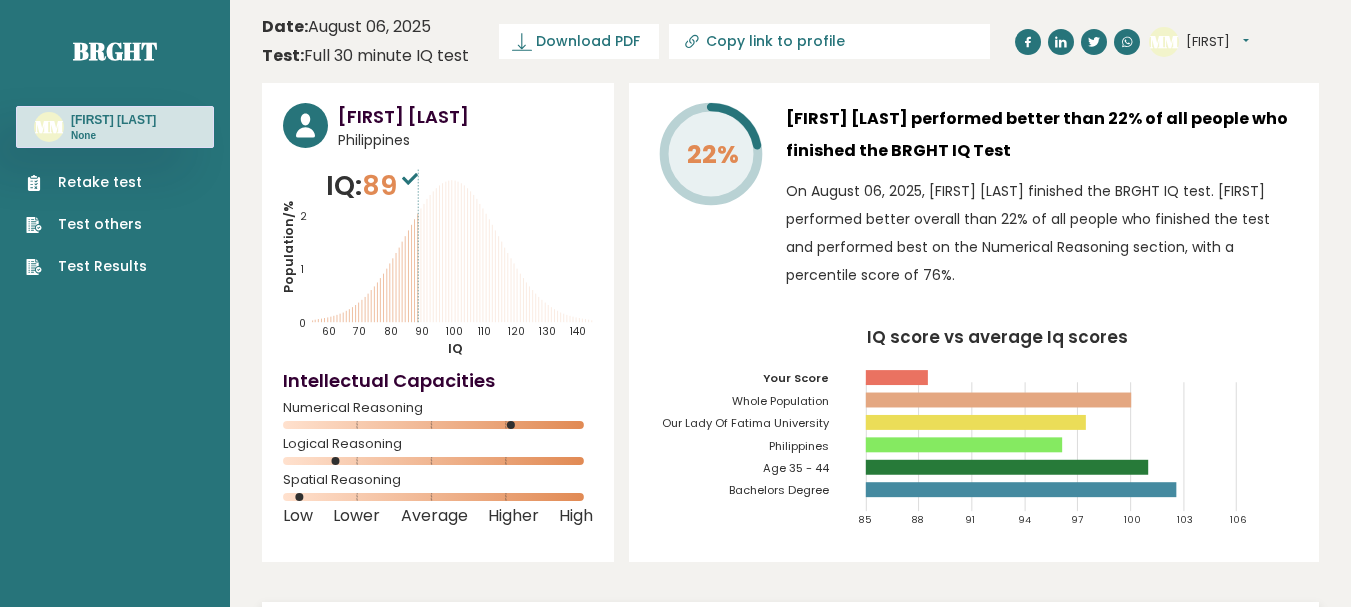 scroll, scrollTop: 0, scrollLeft: 0, axis: both 